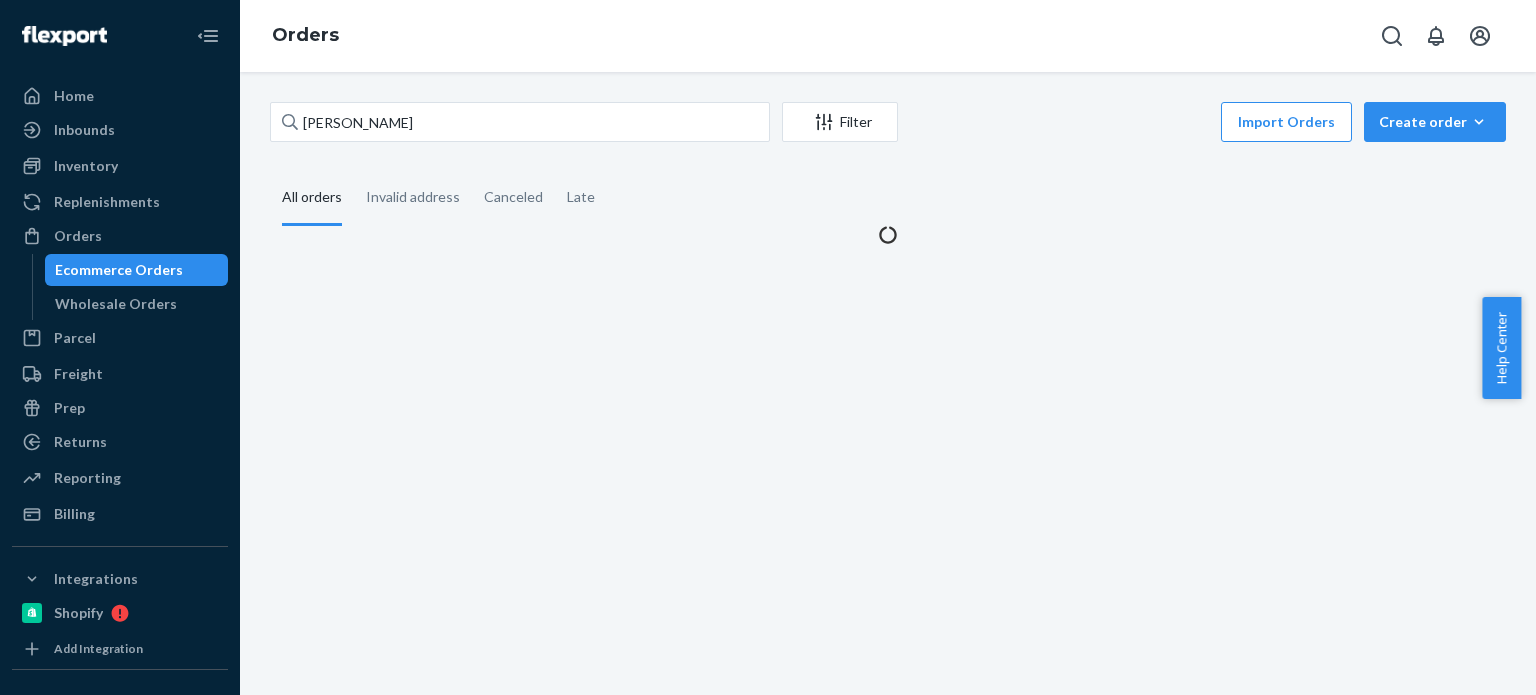 scroll, scrollTop: 0, scrollLeft: 0, axis: both 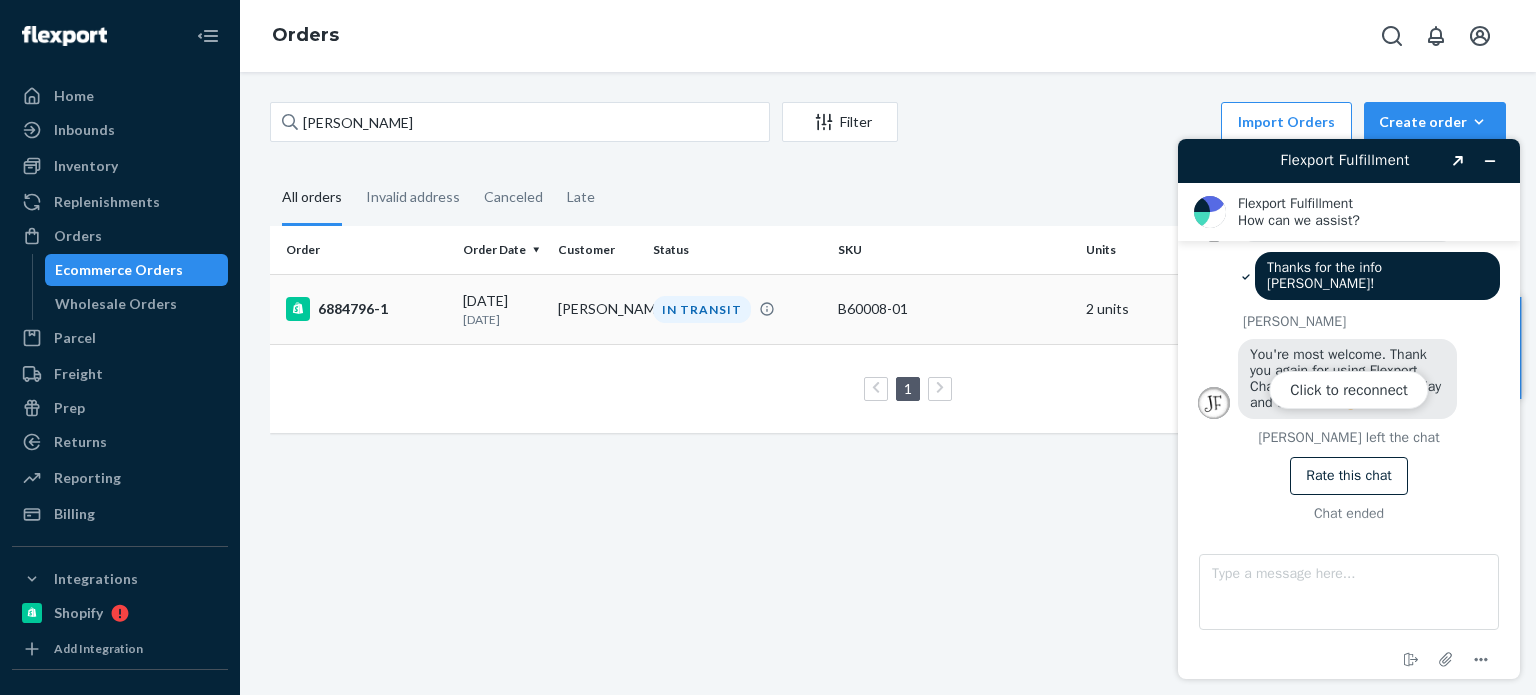 type on "Jessica Petito" 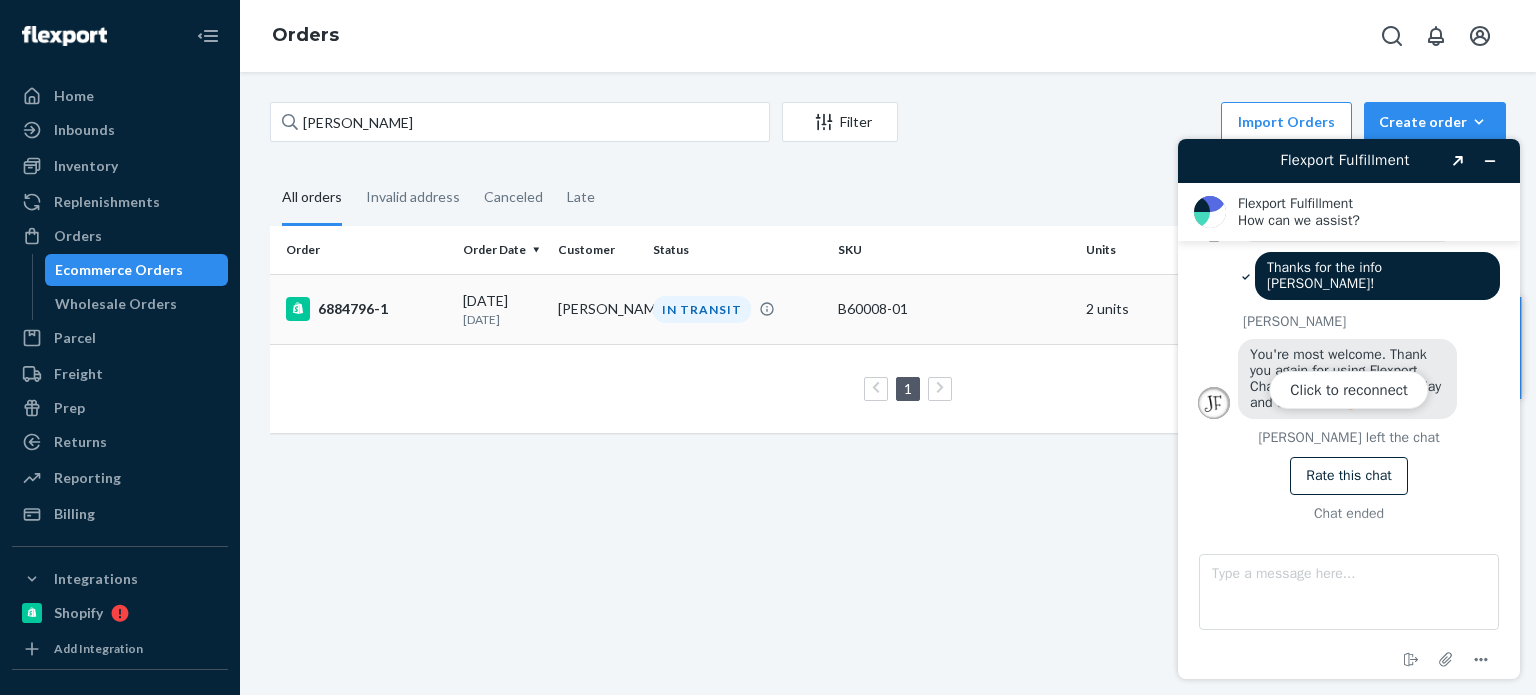 click on "IN TRANSIT" at bounding box center [737, 309] 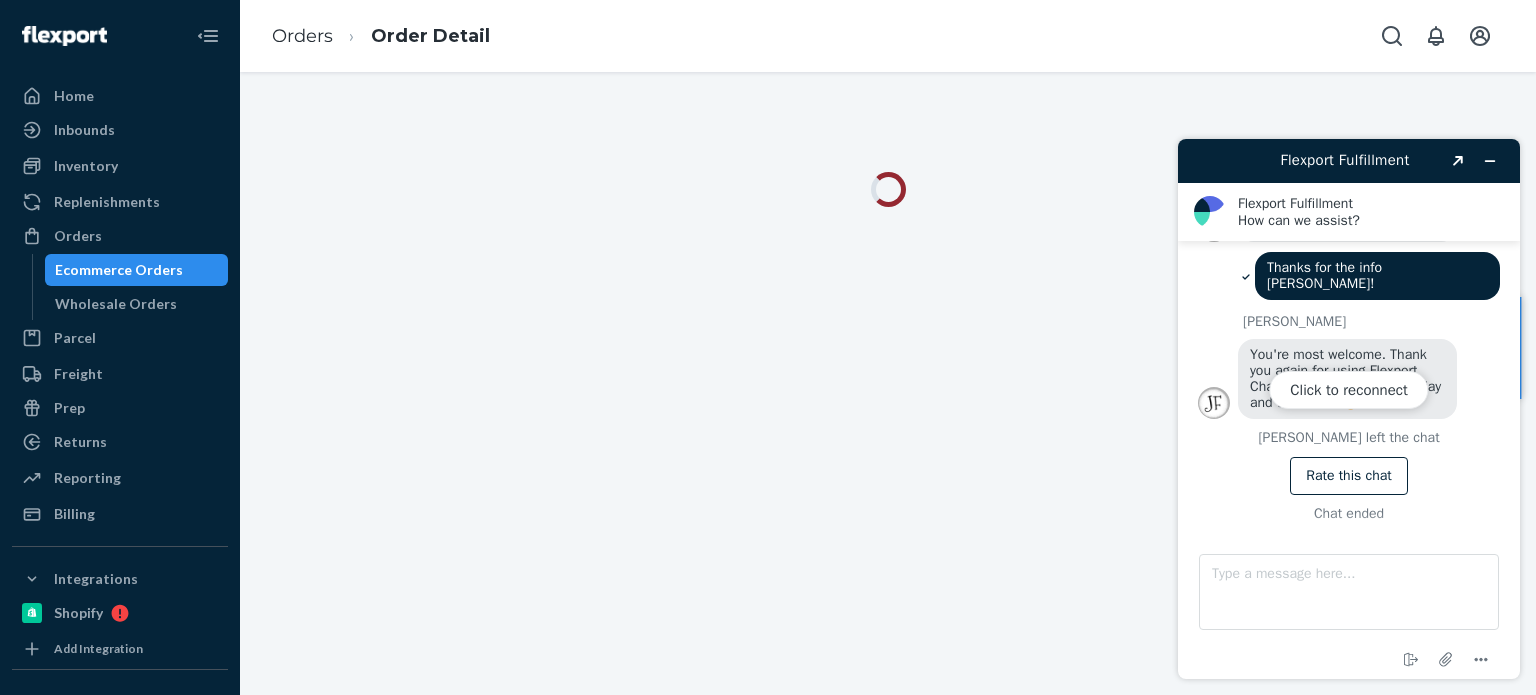 click on "Click to reconnect" at bounding box center [1349, 409] 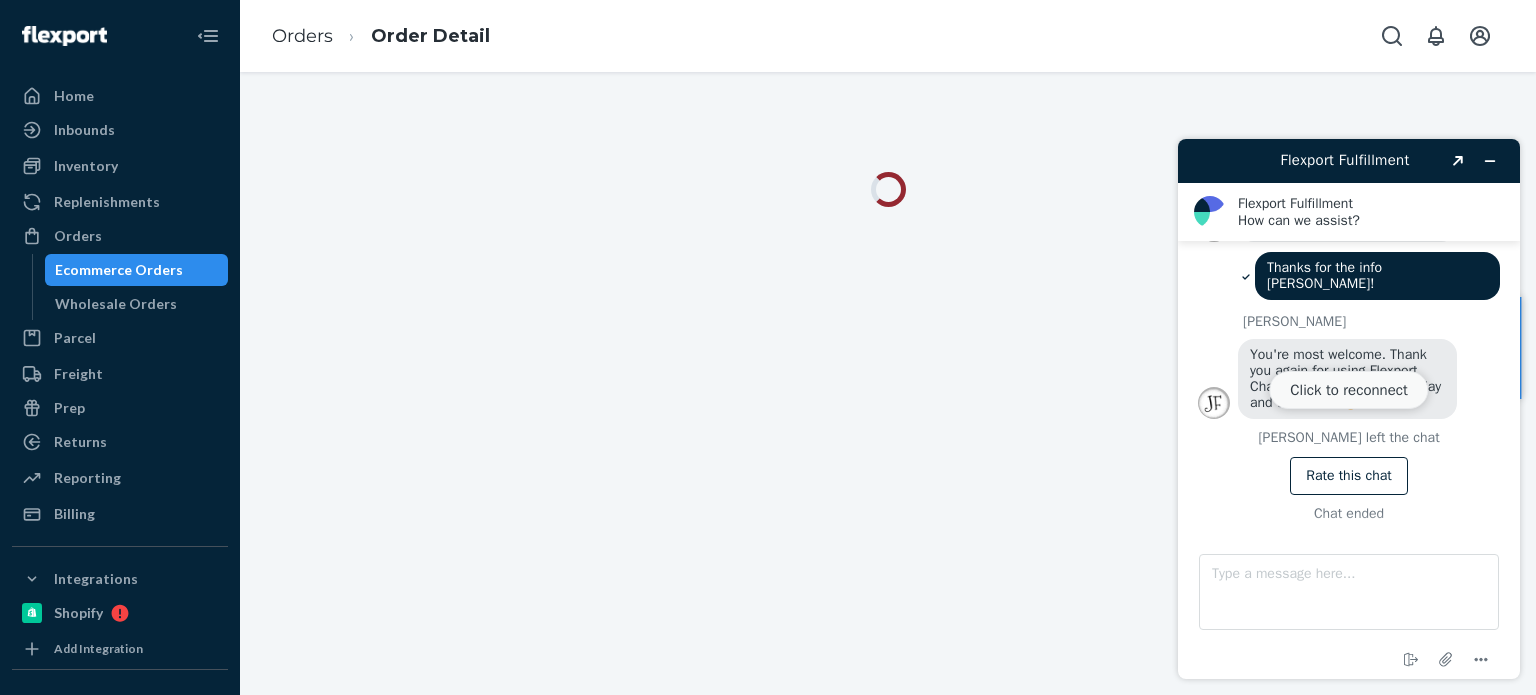 click on "Click to reconnect" at bounding box center (1348, 390) 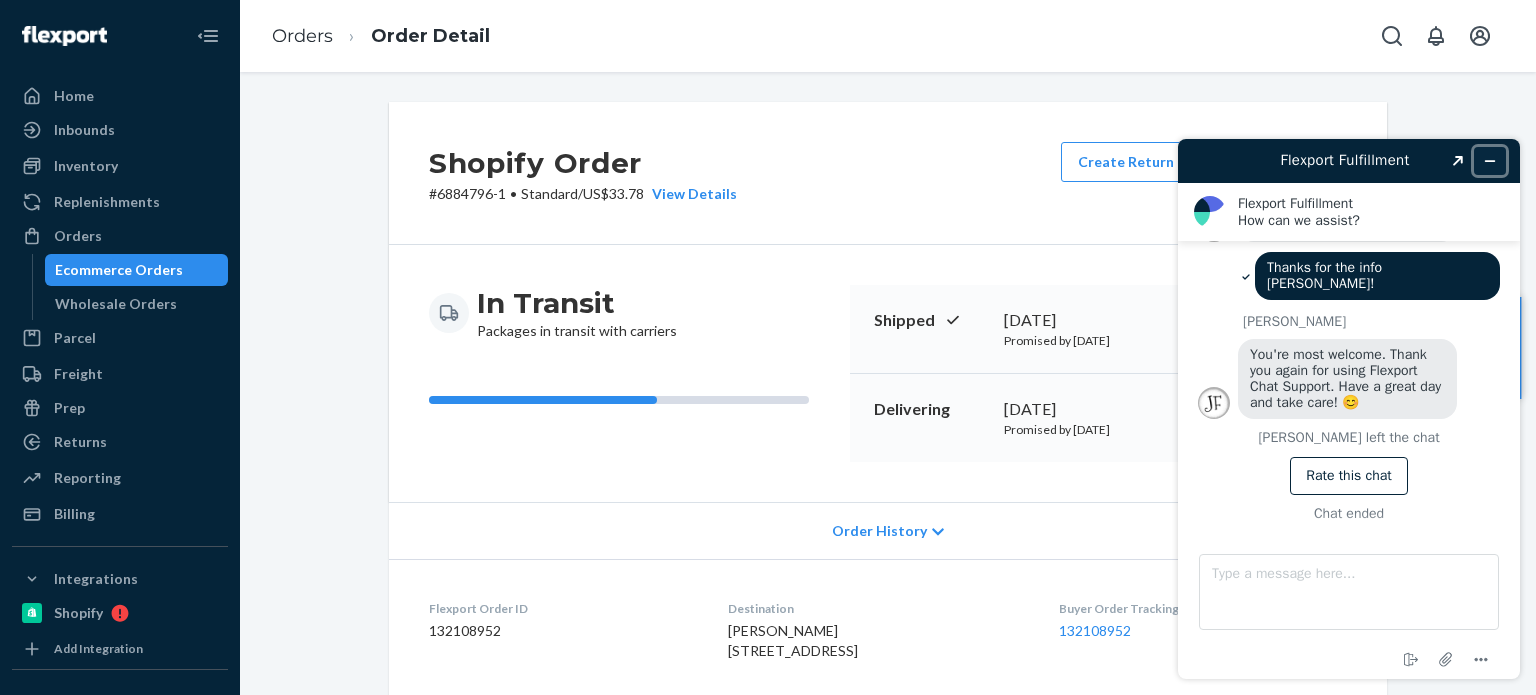 click 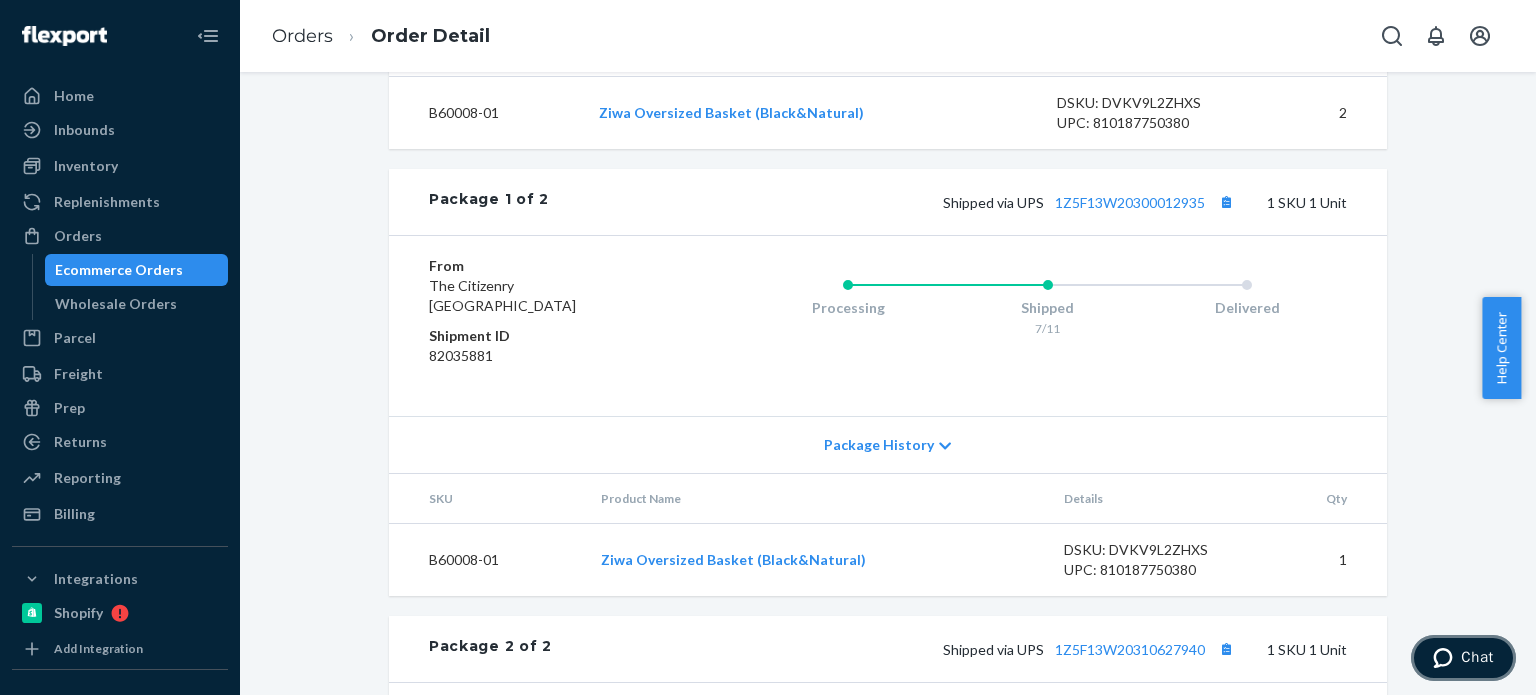 scroll, scrollTop: 666, scrollLeft: 0, axis: vertical 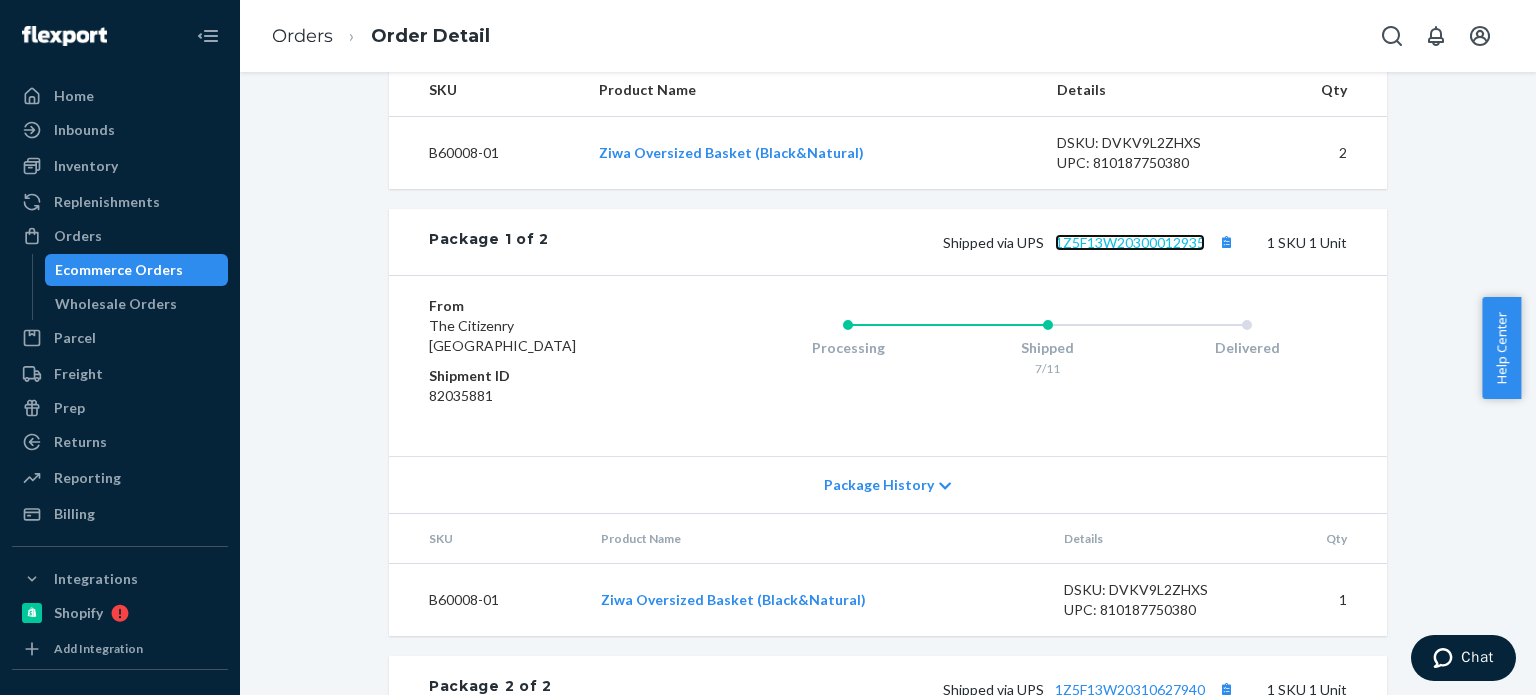click on "1Z5F13W20300012935" at bounding box center (1130, 242) 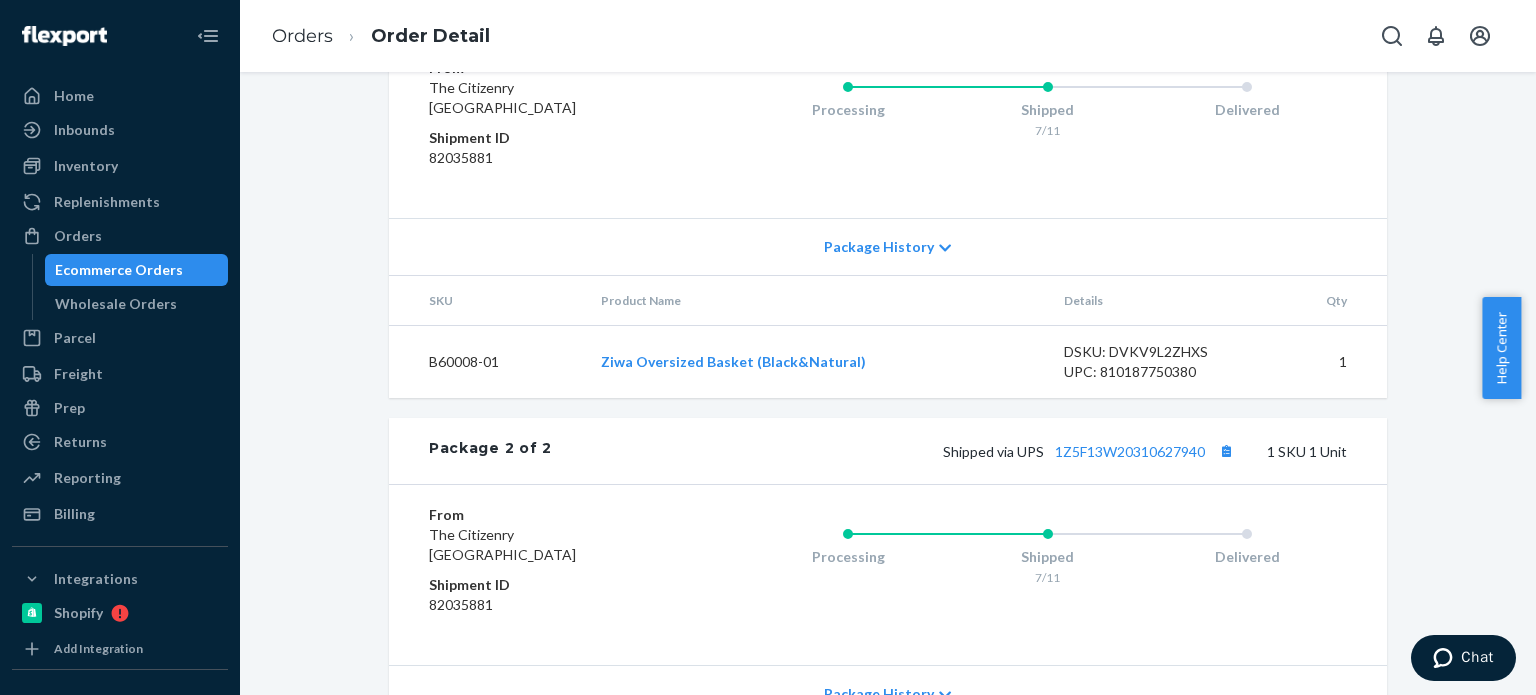 scroll, scrollTop: 1000, scrollLeft: 0, axis: vertical 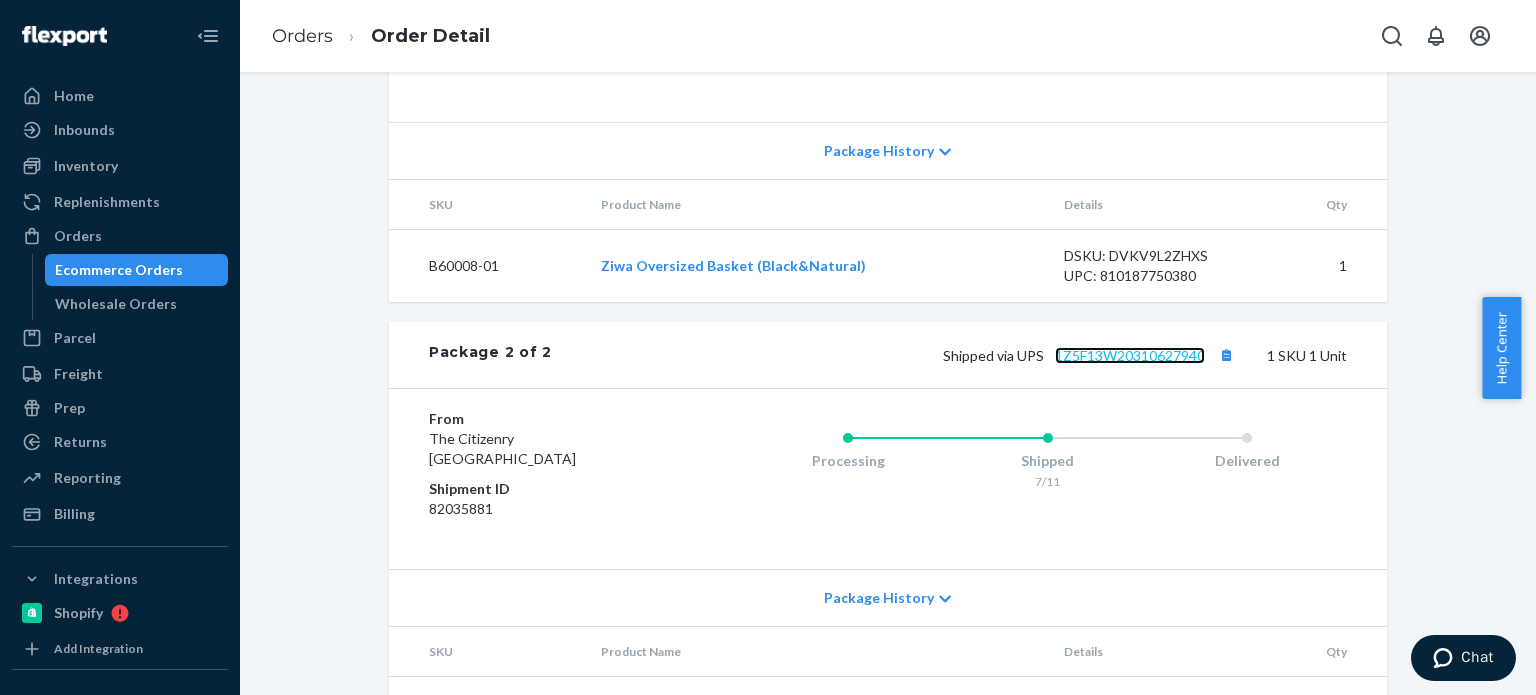 click on "1Z5F13W20310627940" at bounding box center [1130, 355] 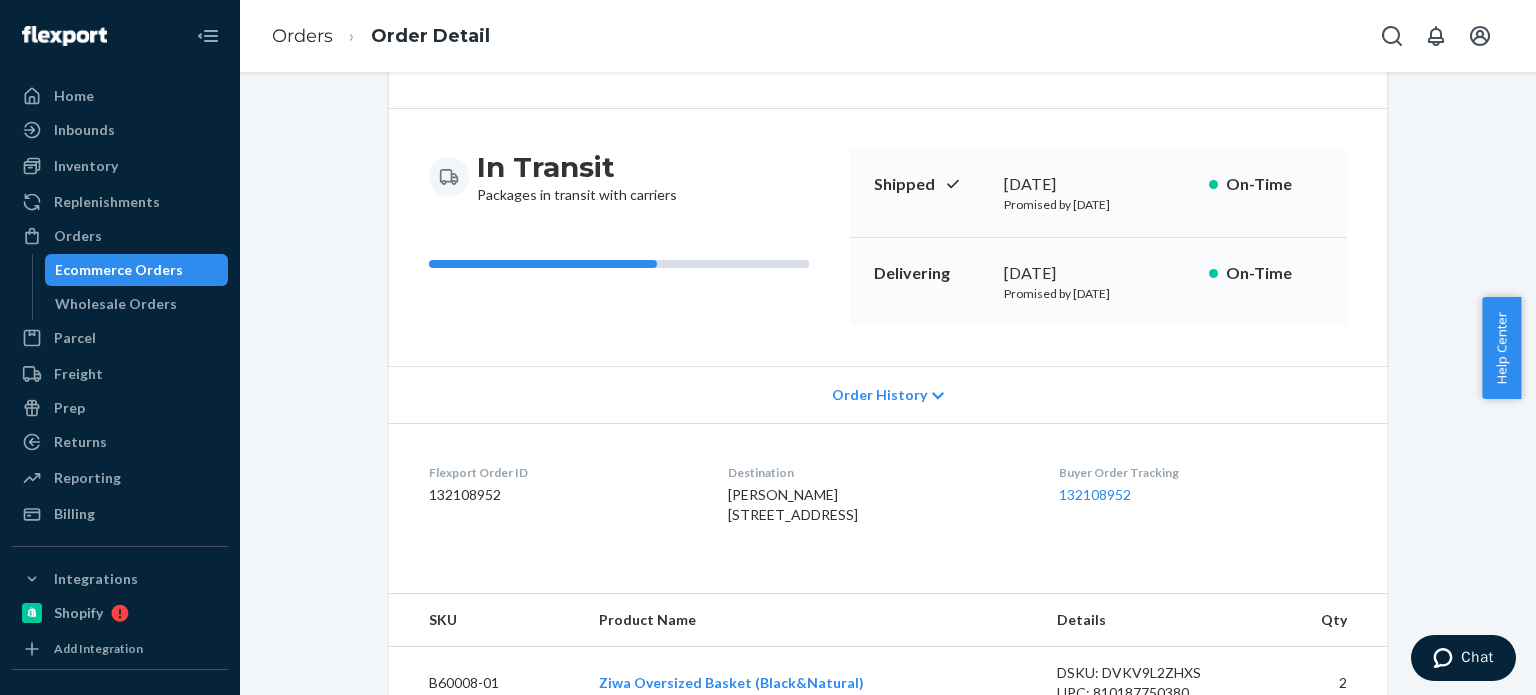 scroll, scrollTop: 133, scrollLeft: 0, axis: vertical 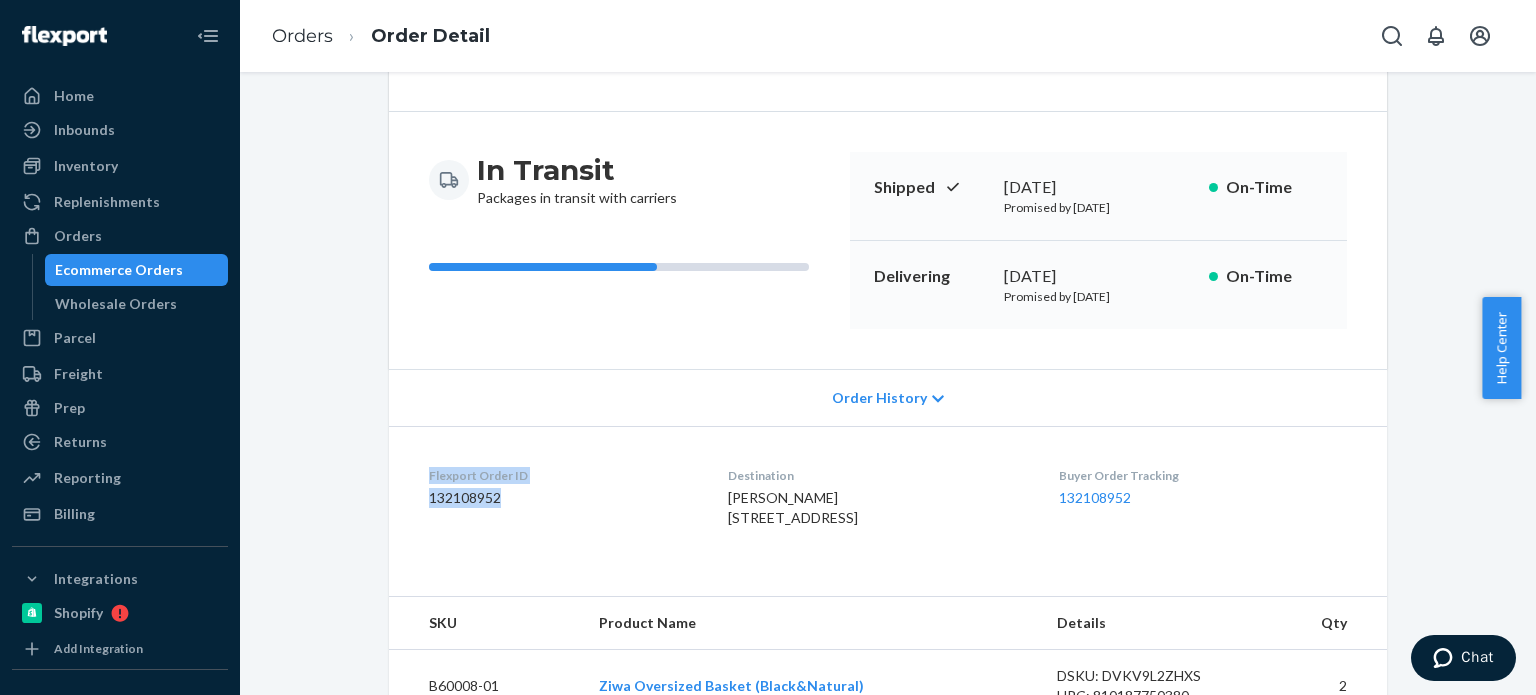 drag, startPoint x: 415, startPoint y: 467, endPoint x: 535, endPoint y: 499, distance: 124.1934 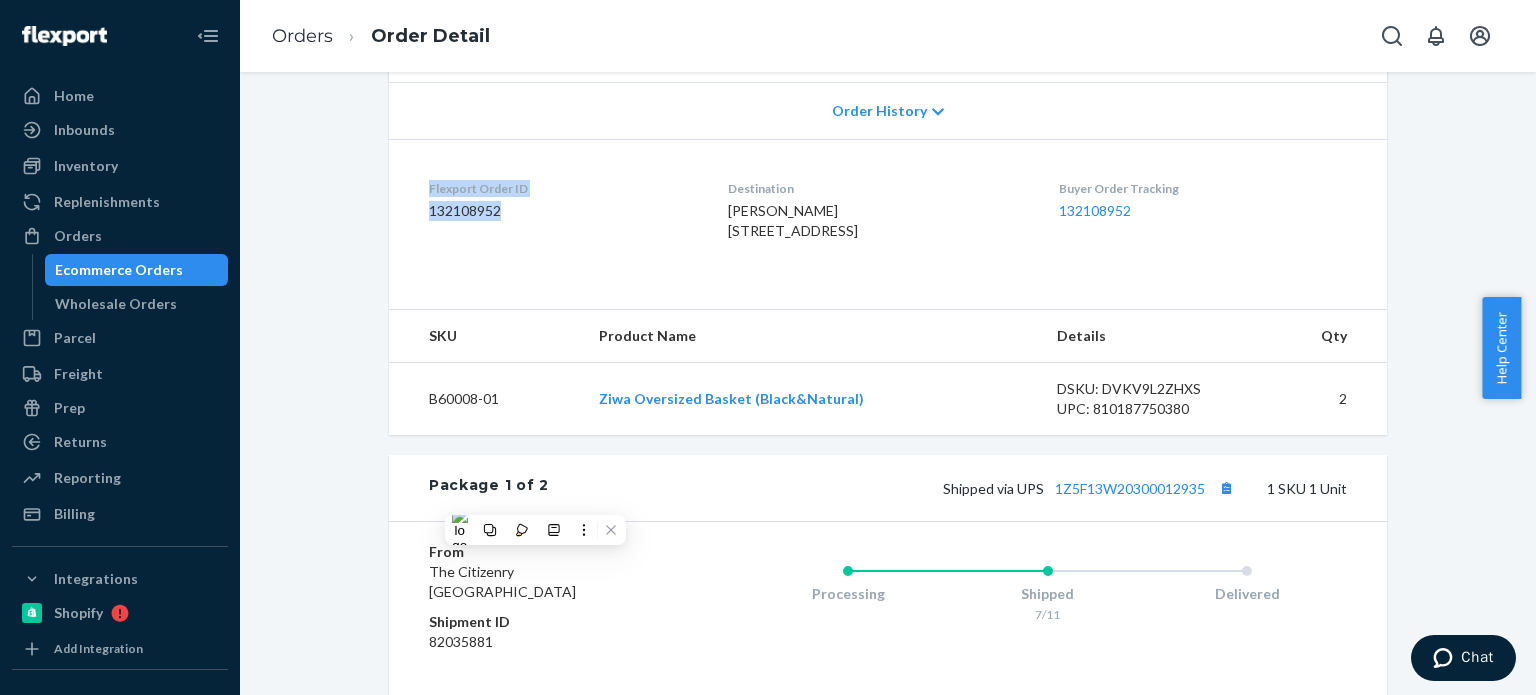 scroll, scrollTop: 433, scrollLeft: 0, axis: vertical 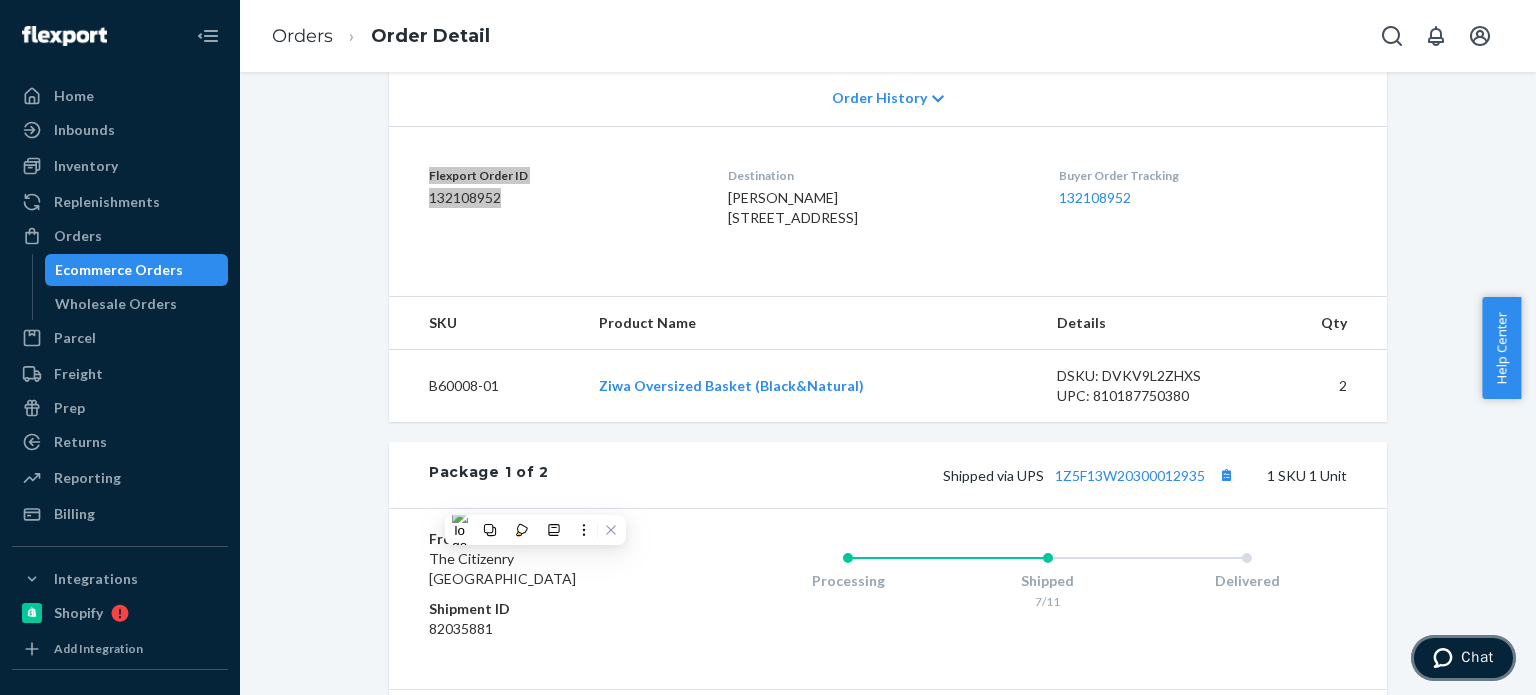 click on "Chat" at bounding box center (1463, 658) 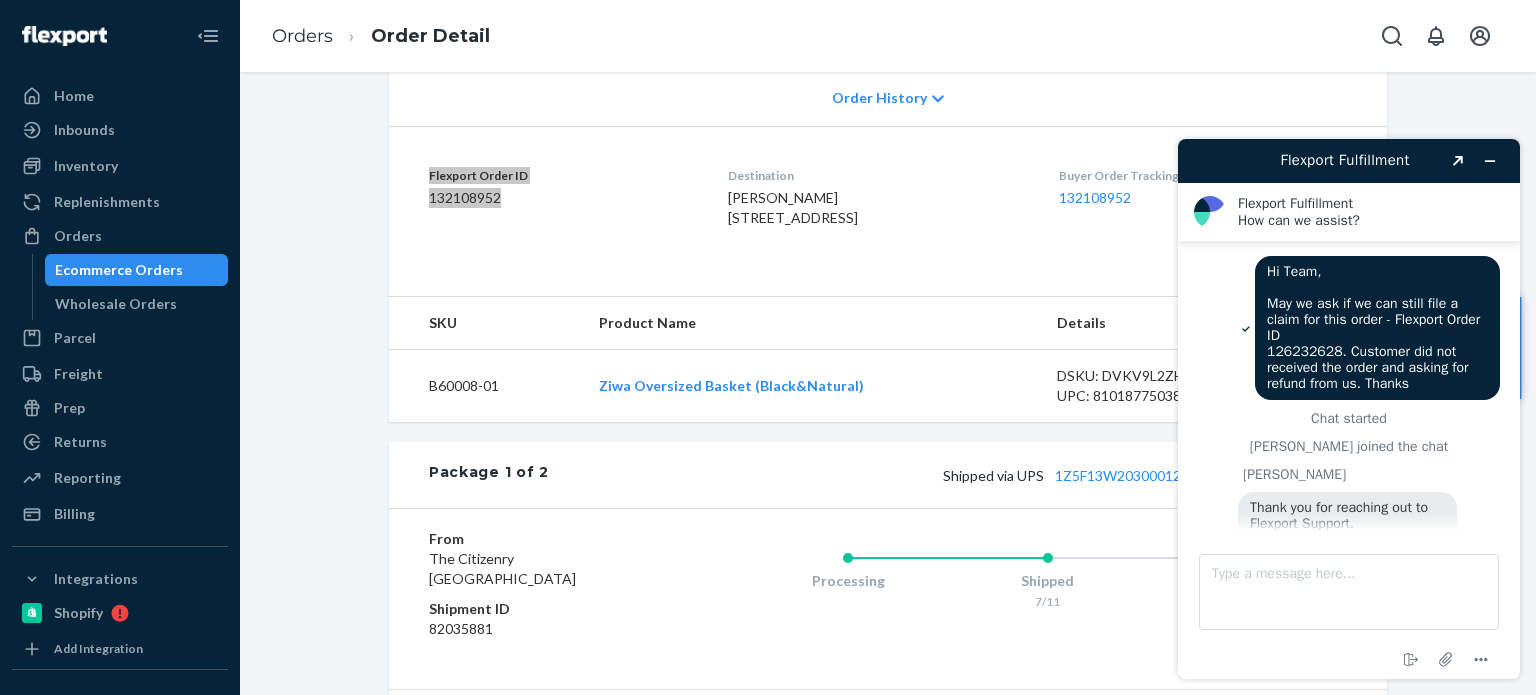 scroll, scrollTop: 0, scrollLeft: 0, axis: both 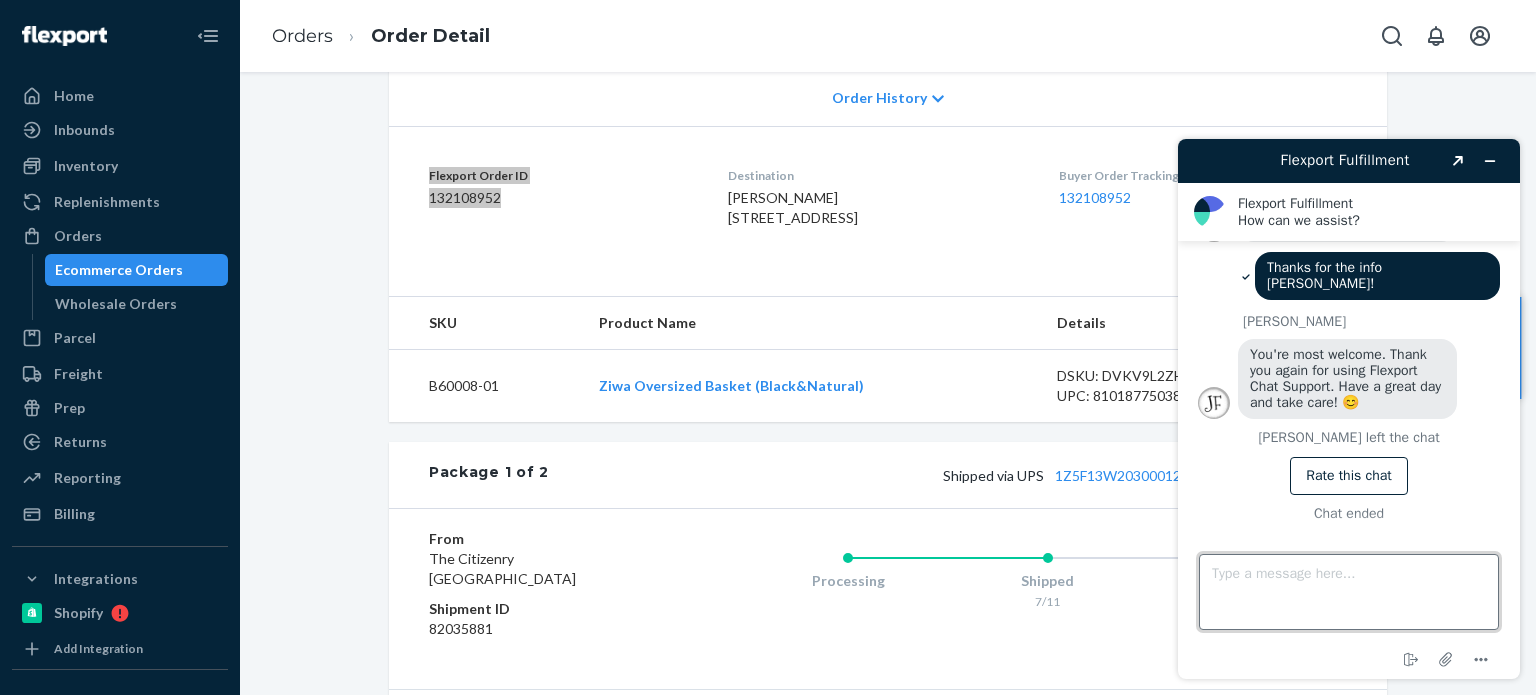click on "Type a message here..." at bounding box center (1349, 592) 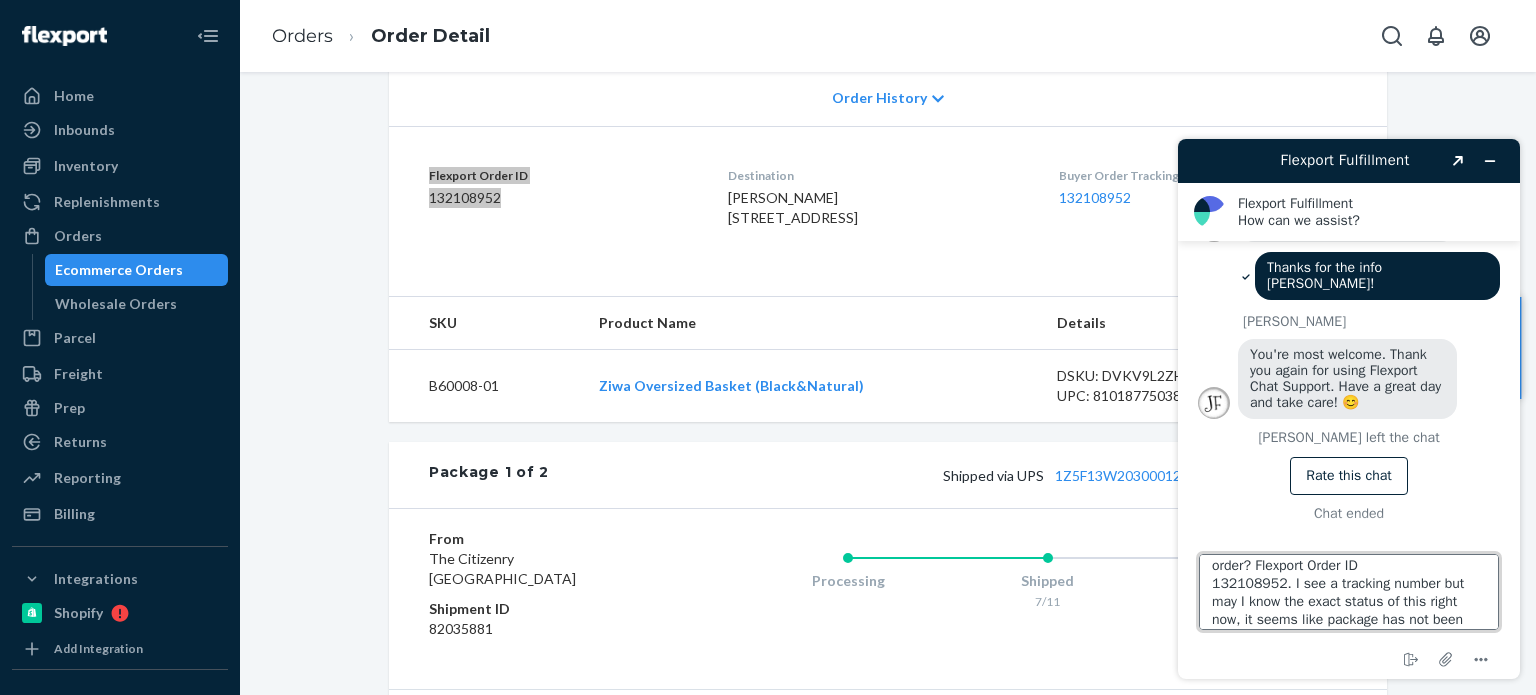 scroll, scrollTop: 61, scrollLeft: 0, axis: vertical 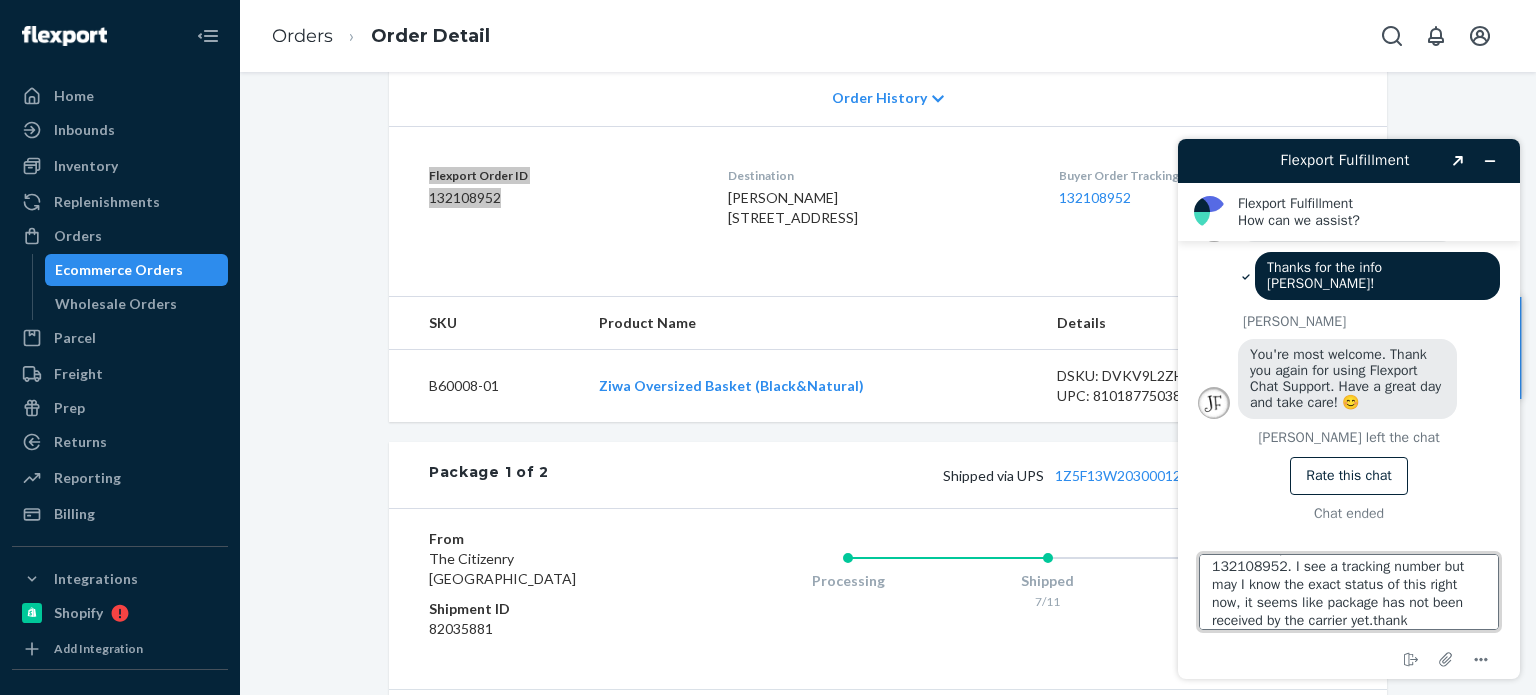 type on "Hi Team,
Can you please check the status of this order? Flexport Order ID
132108952. I see a tracking number but may I know the exact status of this right now, it seems like package has not been received by the carrier yet.thanks" 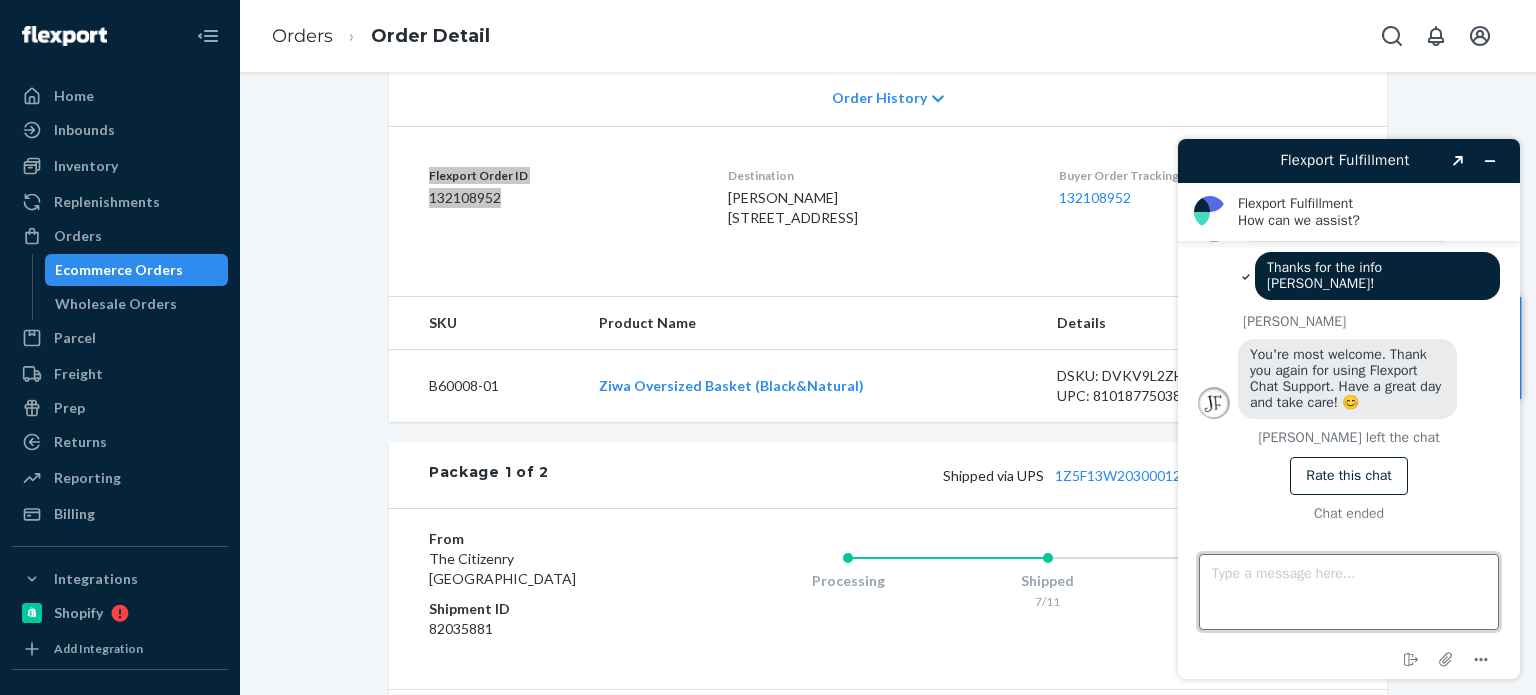 scroll, scrollTop: 0, scrollLeft: 0, axis: both 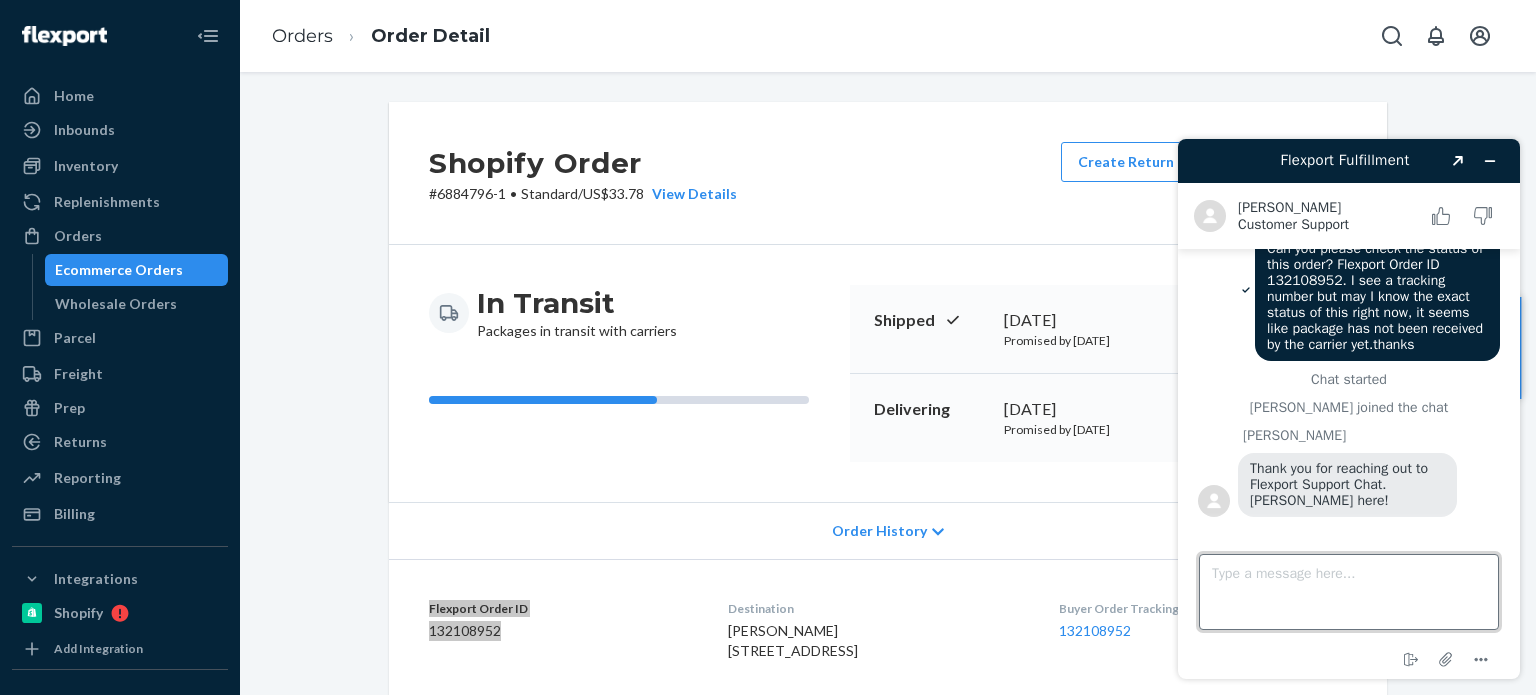 click on "Type a message here..." at bounding box center [1349, 592] 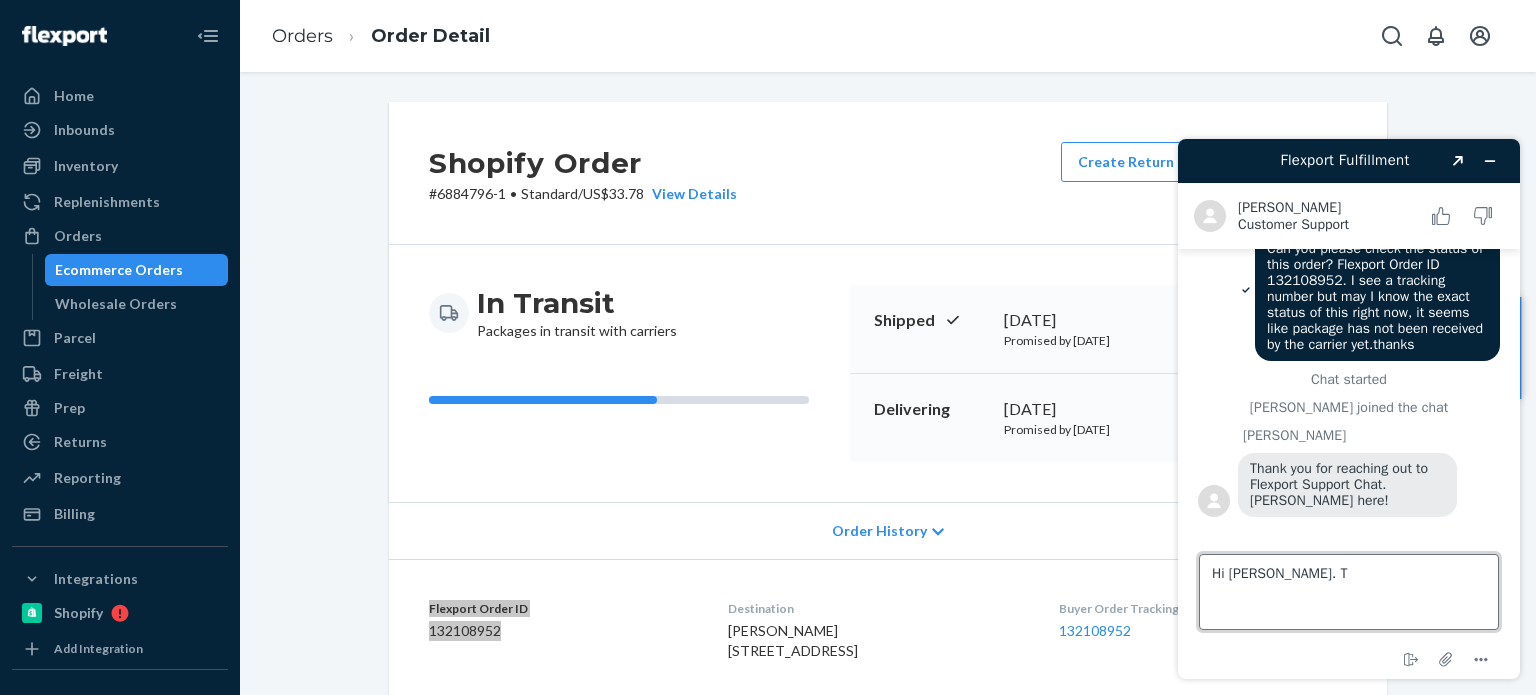 type on "Hi Alvin." 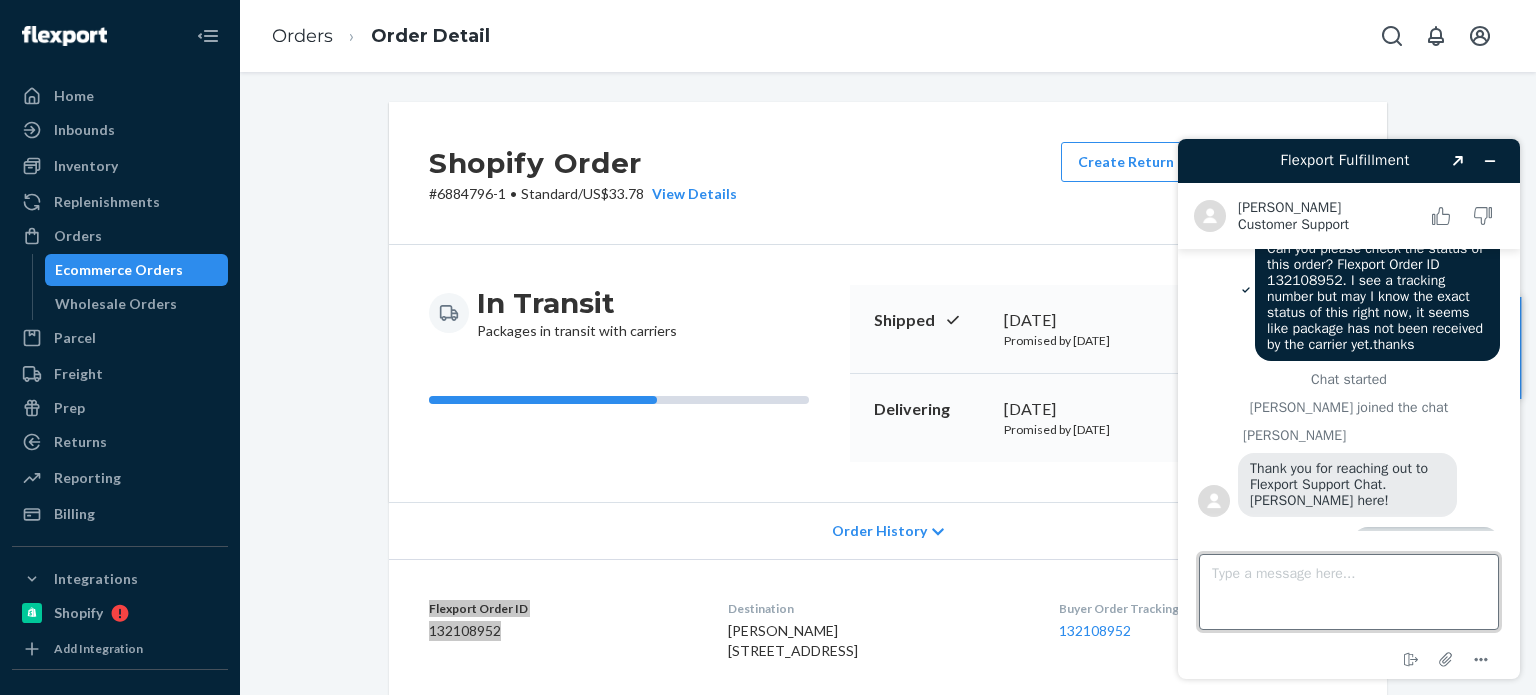 scroll, scrollTop: 4488, scrollLeft: 0, axis: vertical 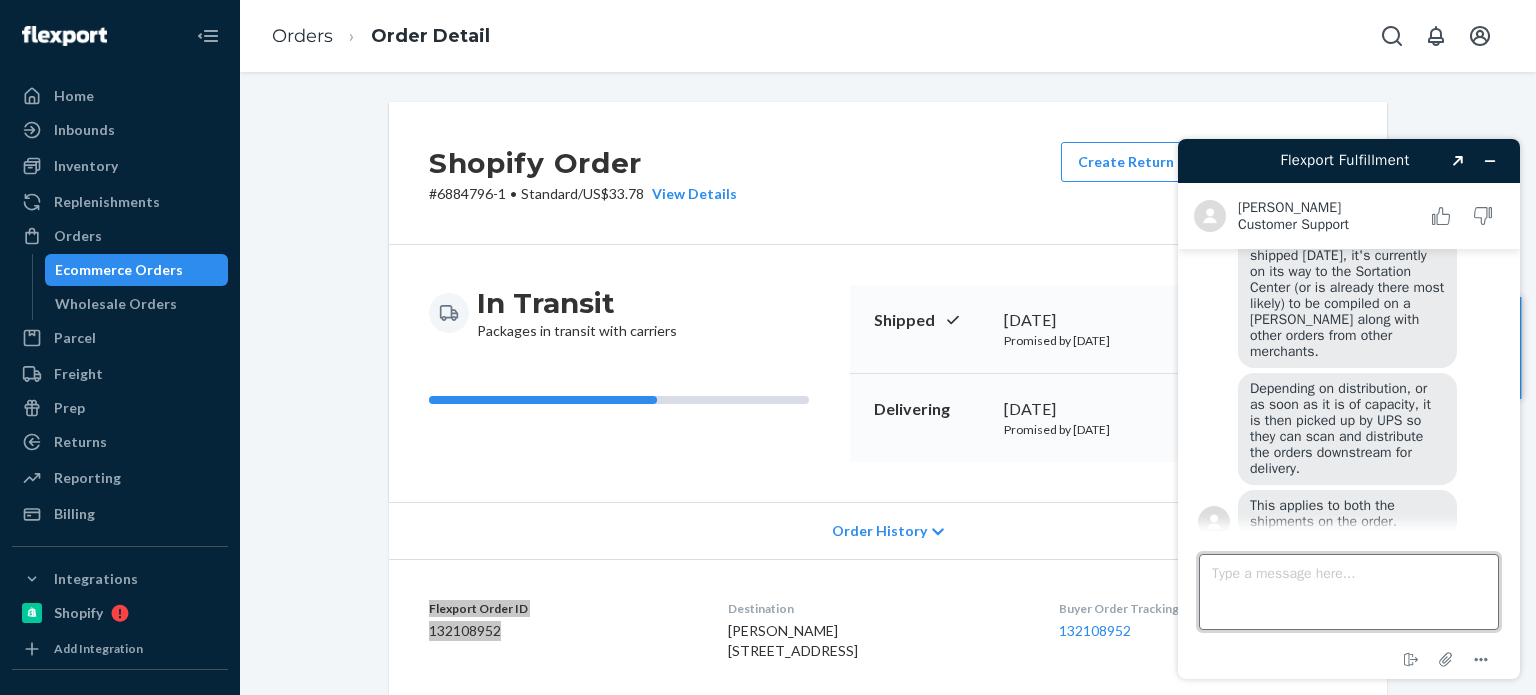 click on "Type a message here..." at bounding box center [1349, 592] 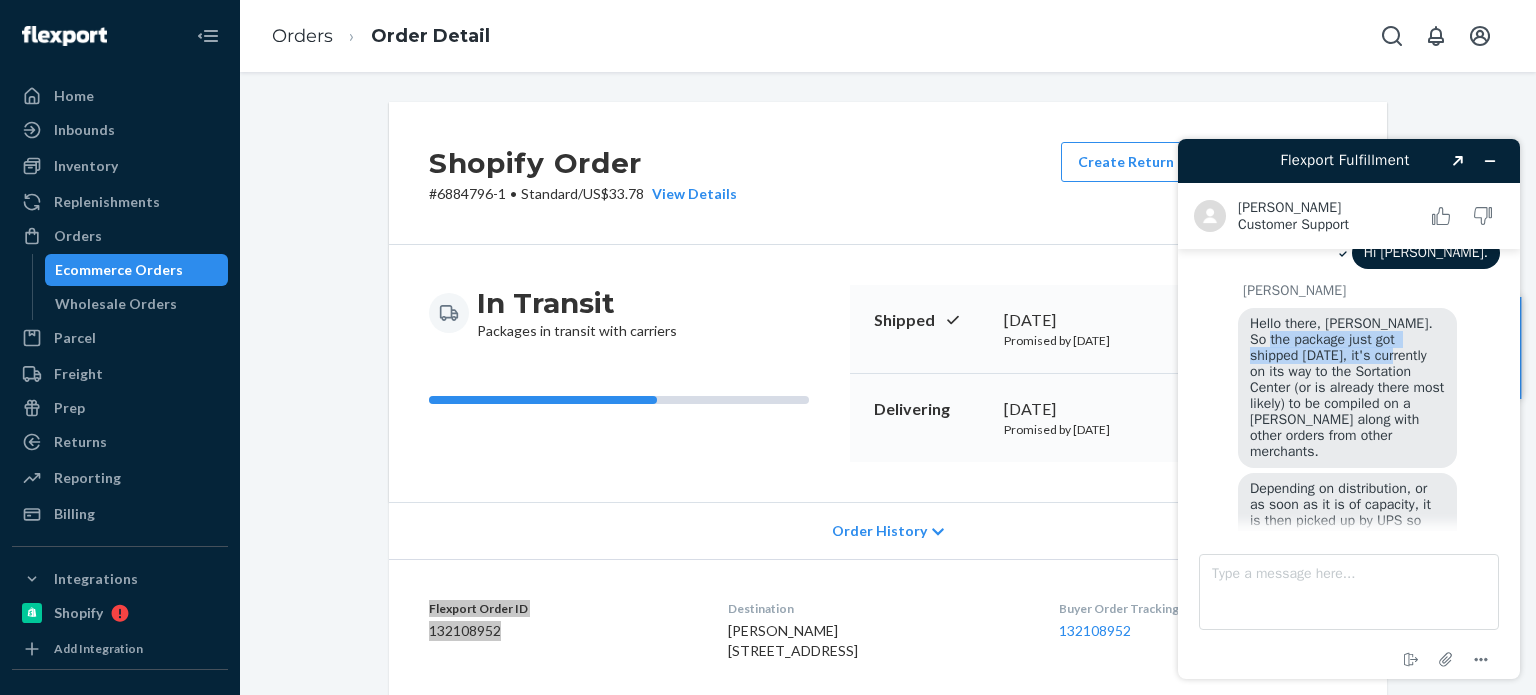 drag, startPoint x: 1361, startPoint y: 348, endPoint x: 1389, endPoint y: 350, distance: 28.071337 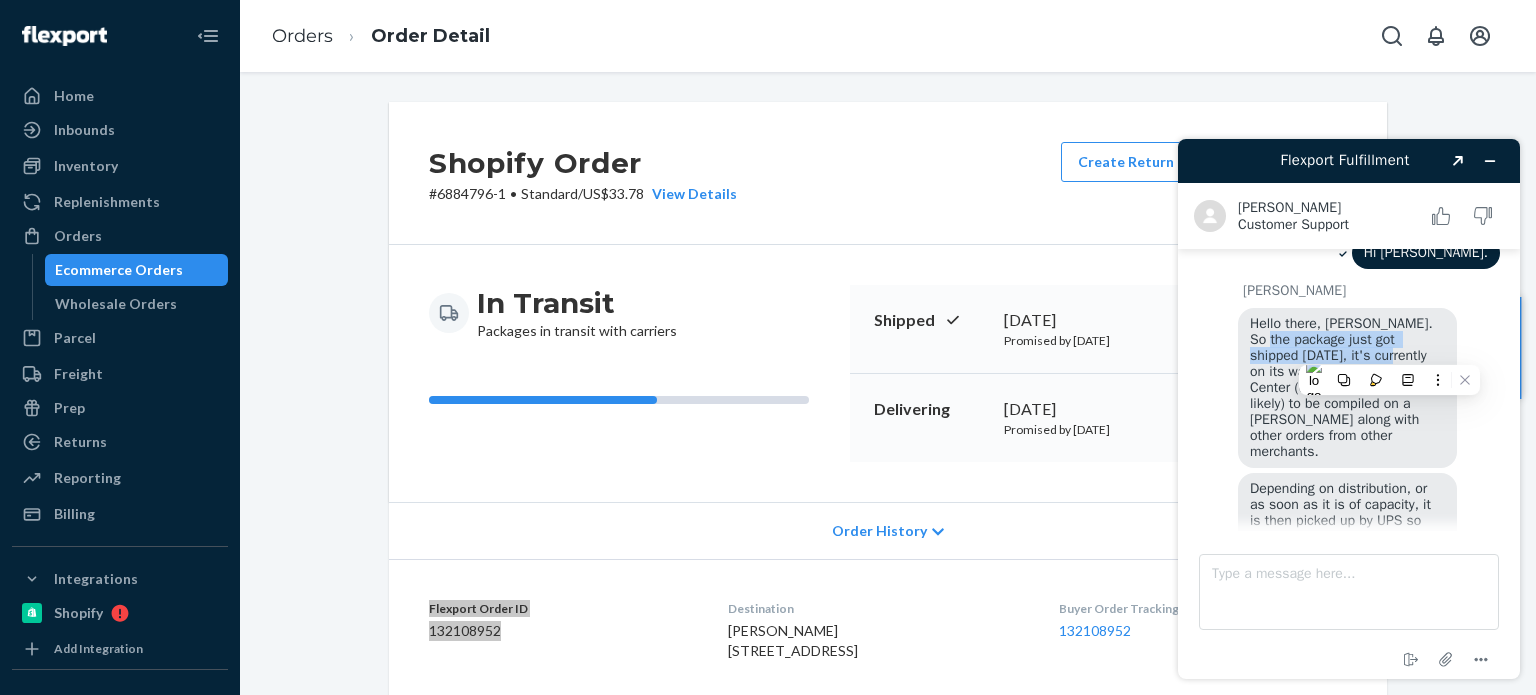 click on "Hello there, Alma. So the package just got shipped today, it's currently on its way to the Sortation Center (or is already there most likely) to be compiled on a Gaylord along with other orders from other merchants." at bounding box center (1349, 387) 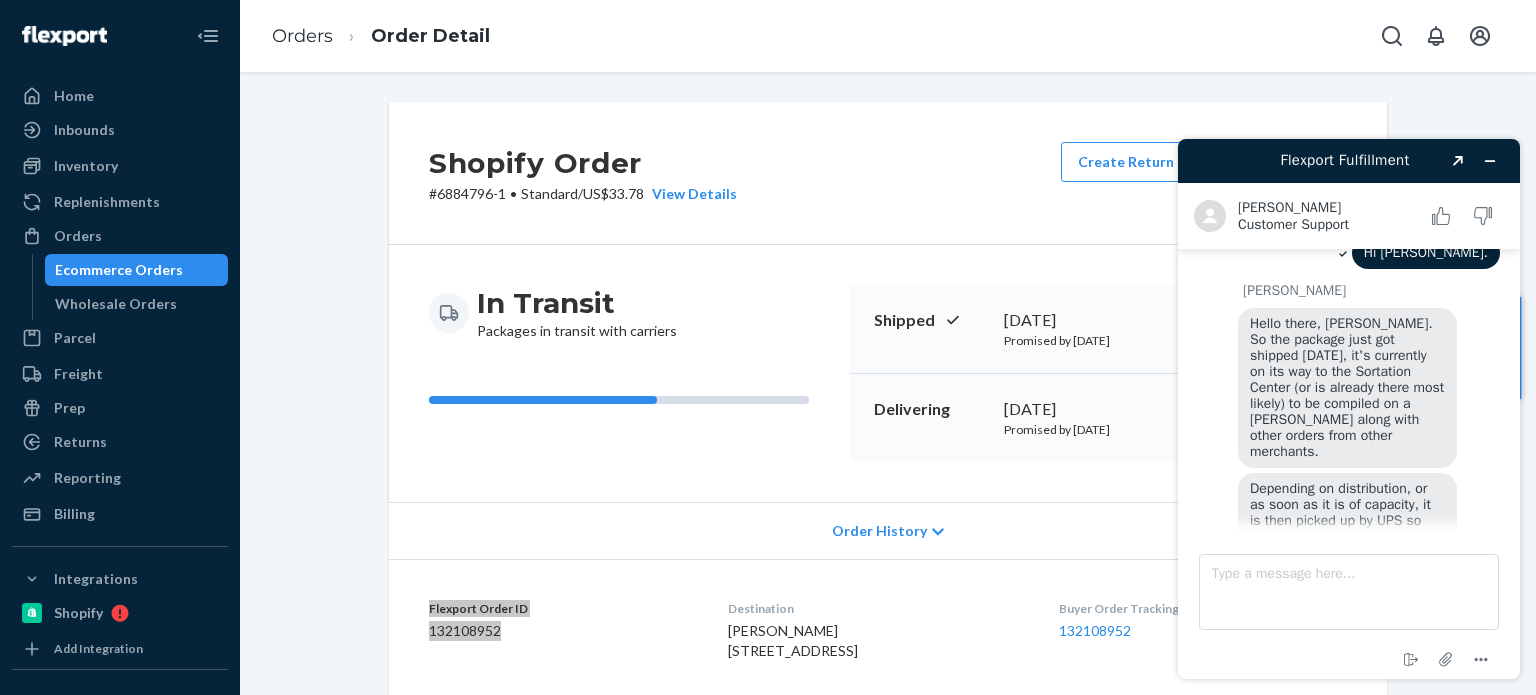 scroll, scrollTop: 4736, scrollLeft: 0, axis: vertical 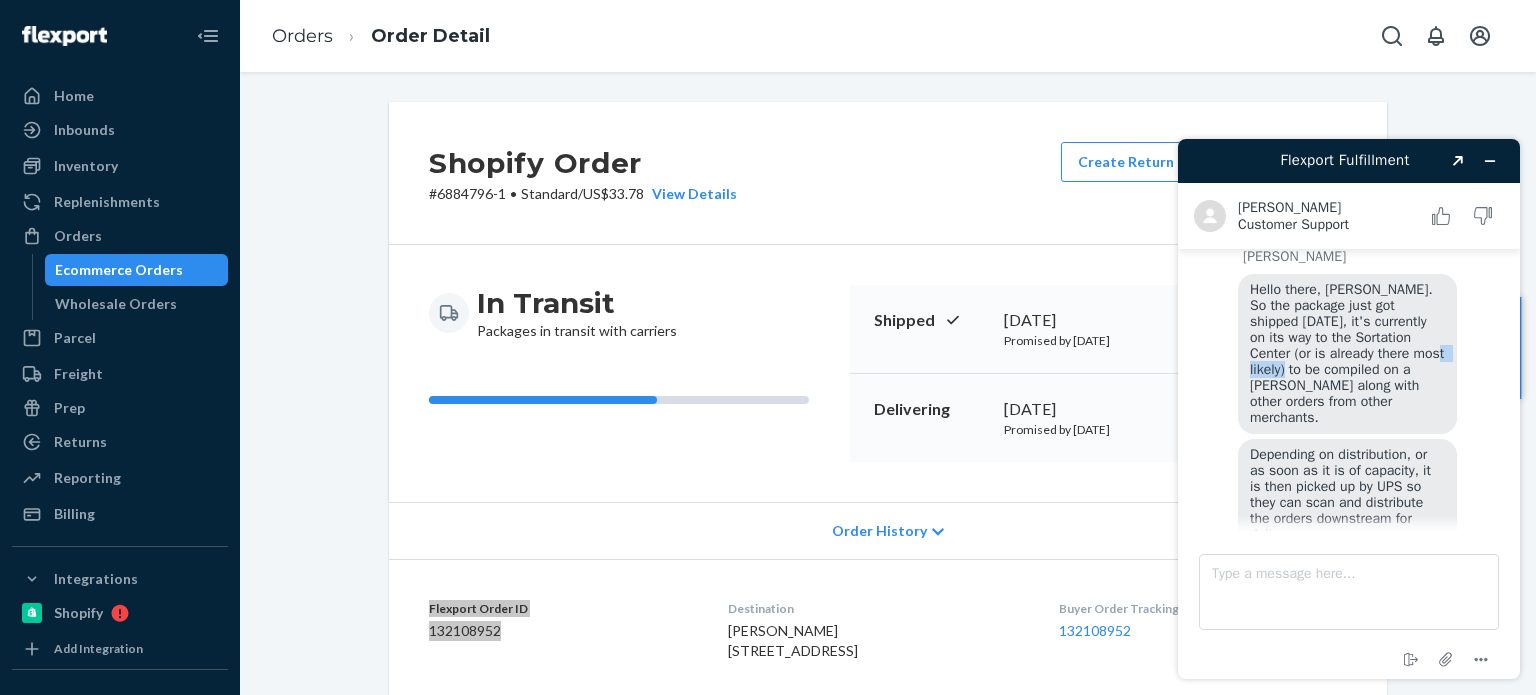 drag, startPoint x: 1278, startPoint y: 366, endPoint x: 1400, endPoint y: 354, distance: 122.588745 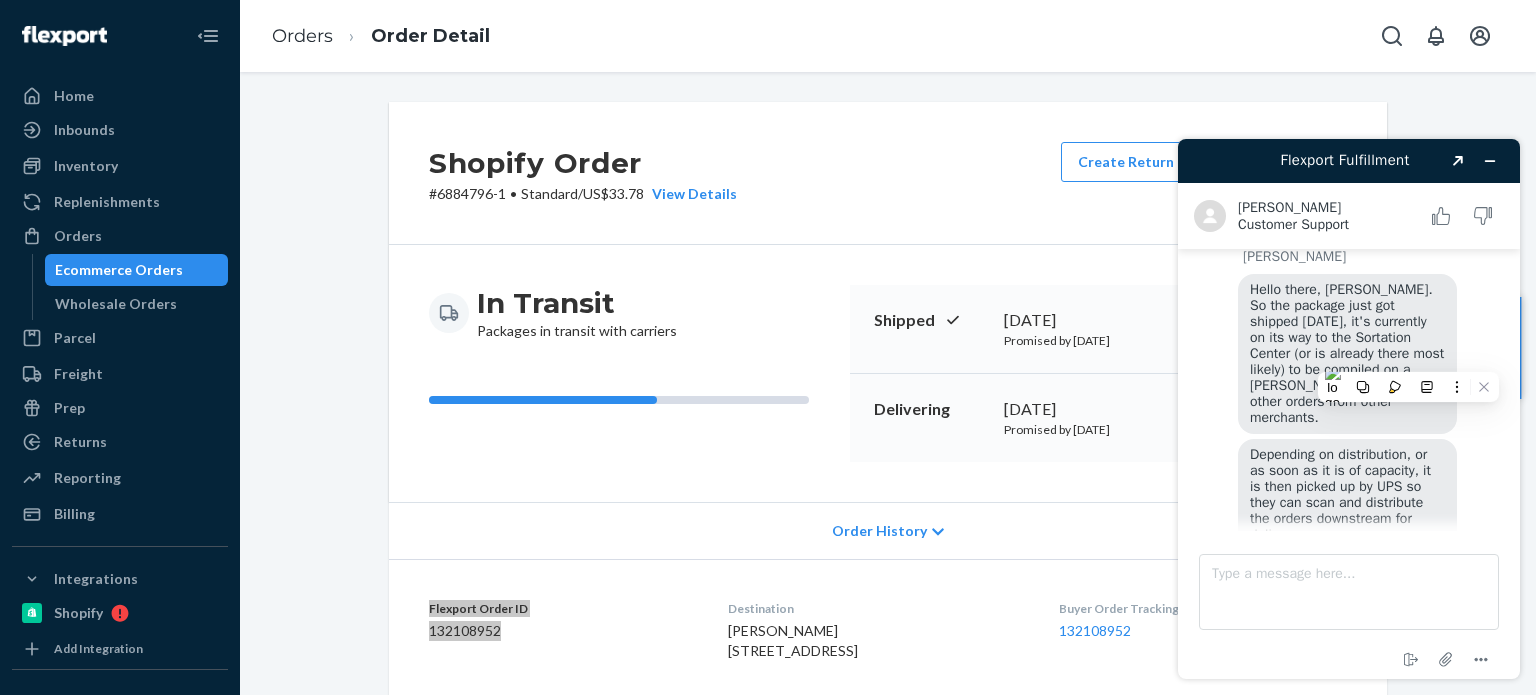 click on "Hello there, Alma. So the package just got shipped today, it's currently on its way to the Sortation Center (or is already there most likely) to be compiled on a Gaylord along with other orders from other merchants." at bounding box center (1349, 353) 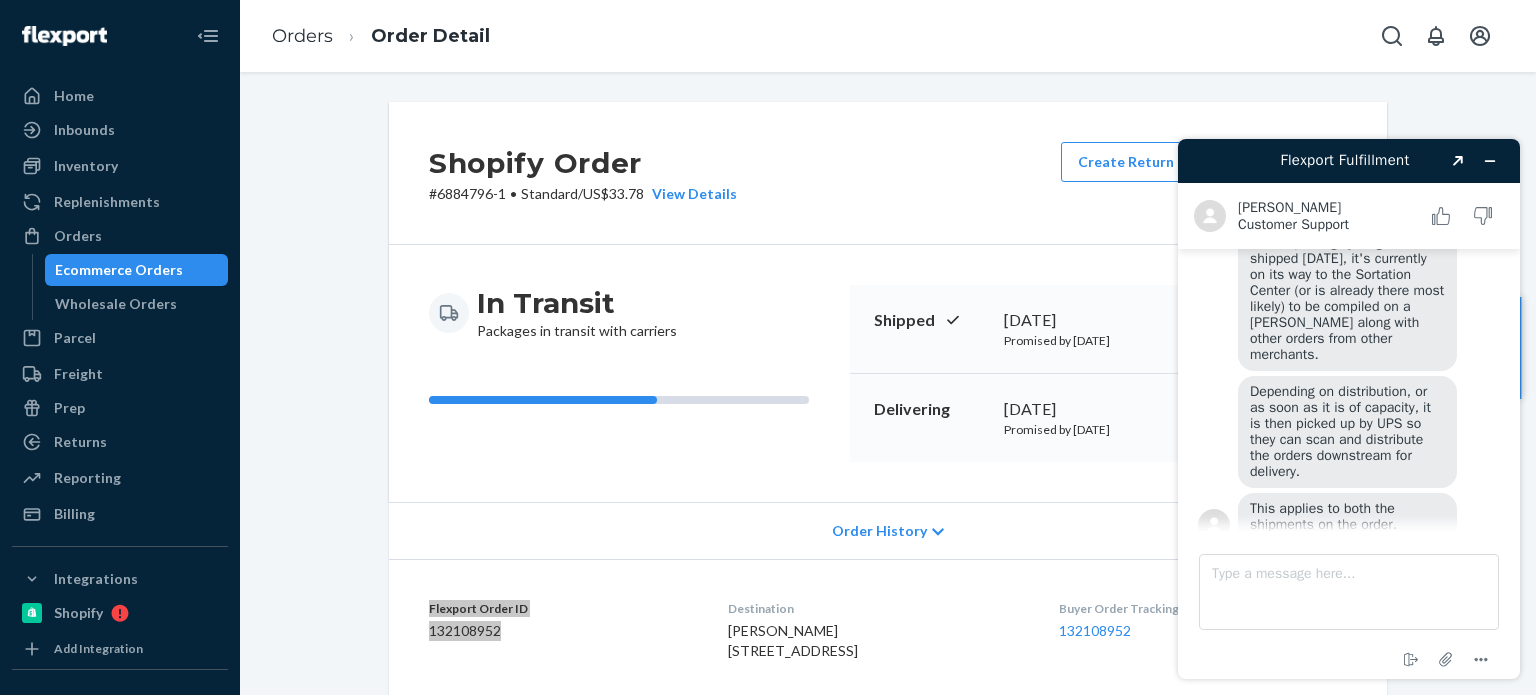 scroll, scrollTop: 4802, scrollLeft: 0, axis: vertical 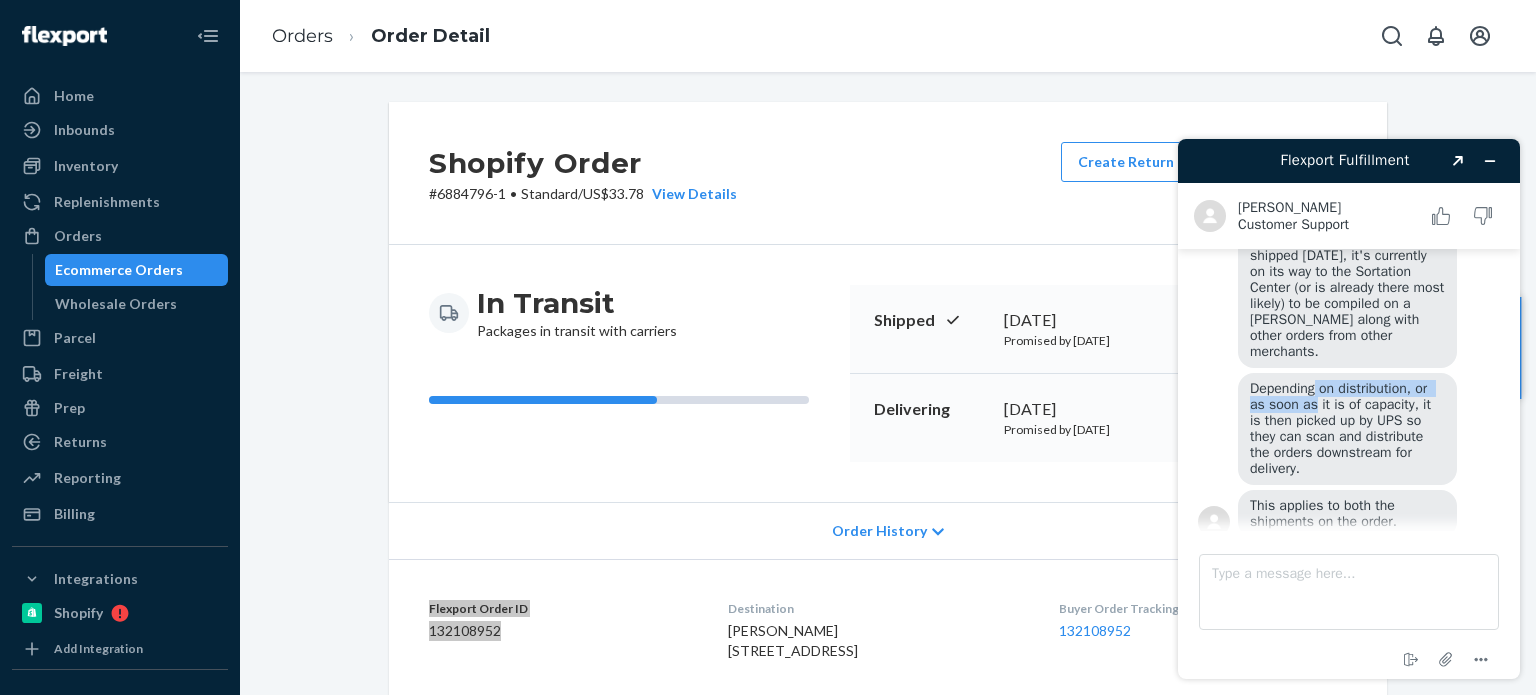 drag, startPoint x: 1313, startPoint y: 394, endPoint x: 1320, endPoint y: 374, distance: 21.189621 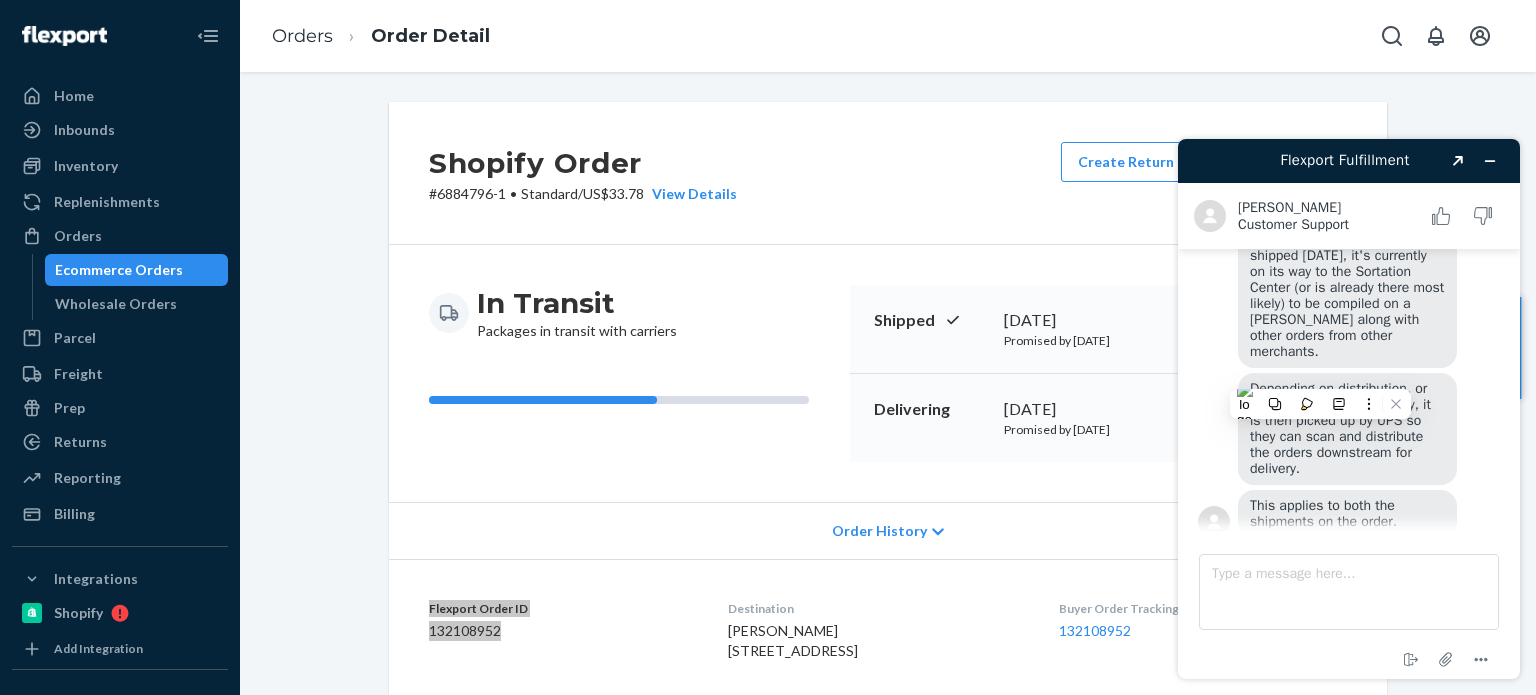 click on "Depending on distribution, or as soon as it is of capacity, it is then picked up by UPS so they can scan and distribute the orders downstream for delivery." at bounding box center (1347, 429) 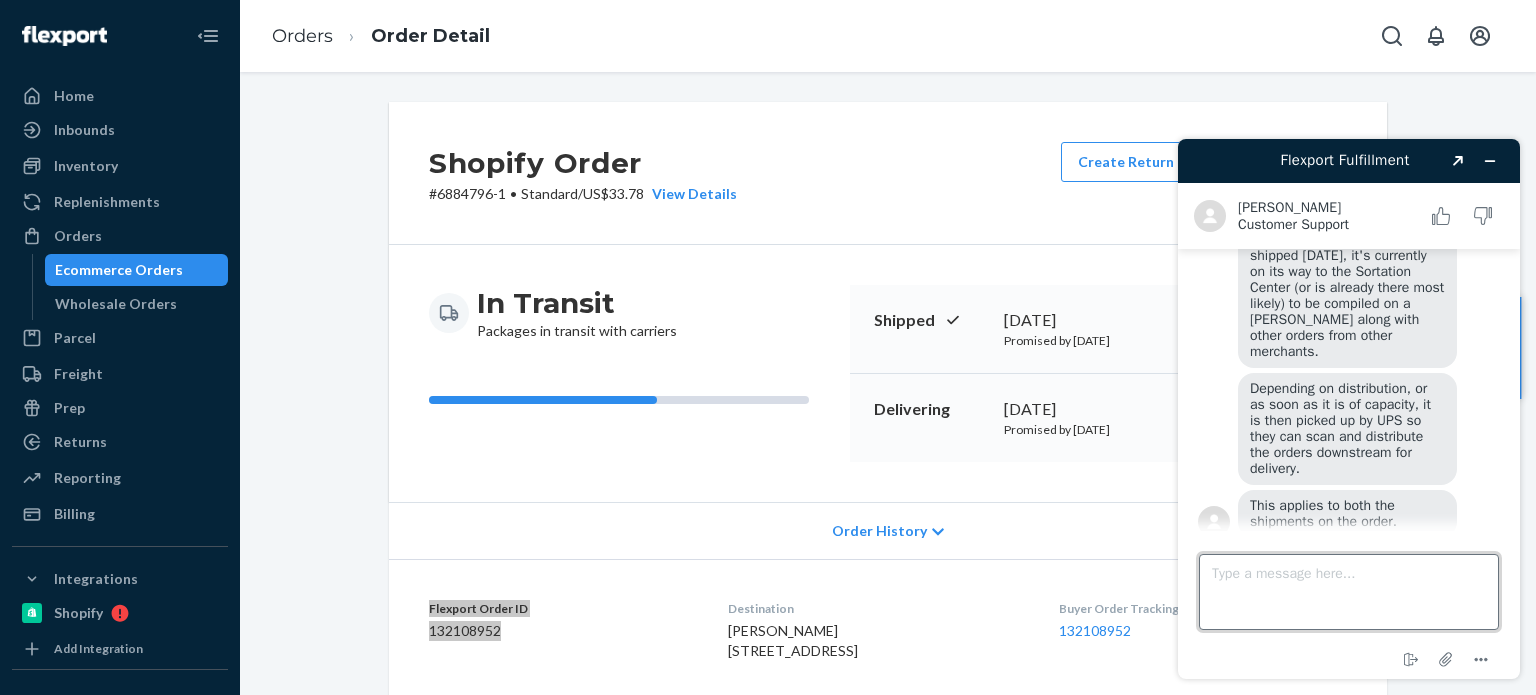 click on "Type a message here..." at bounding box center [1349, 592] 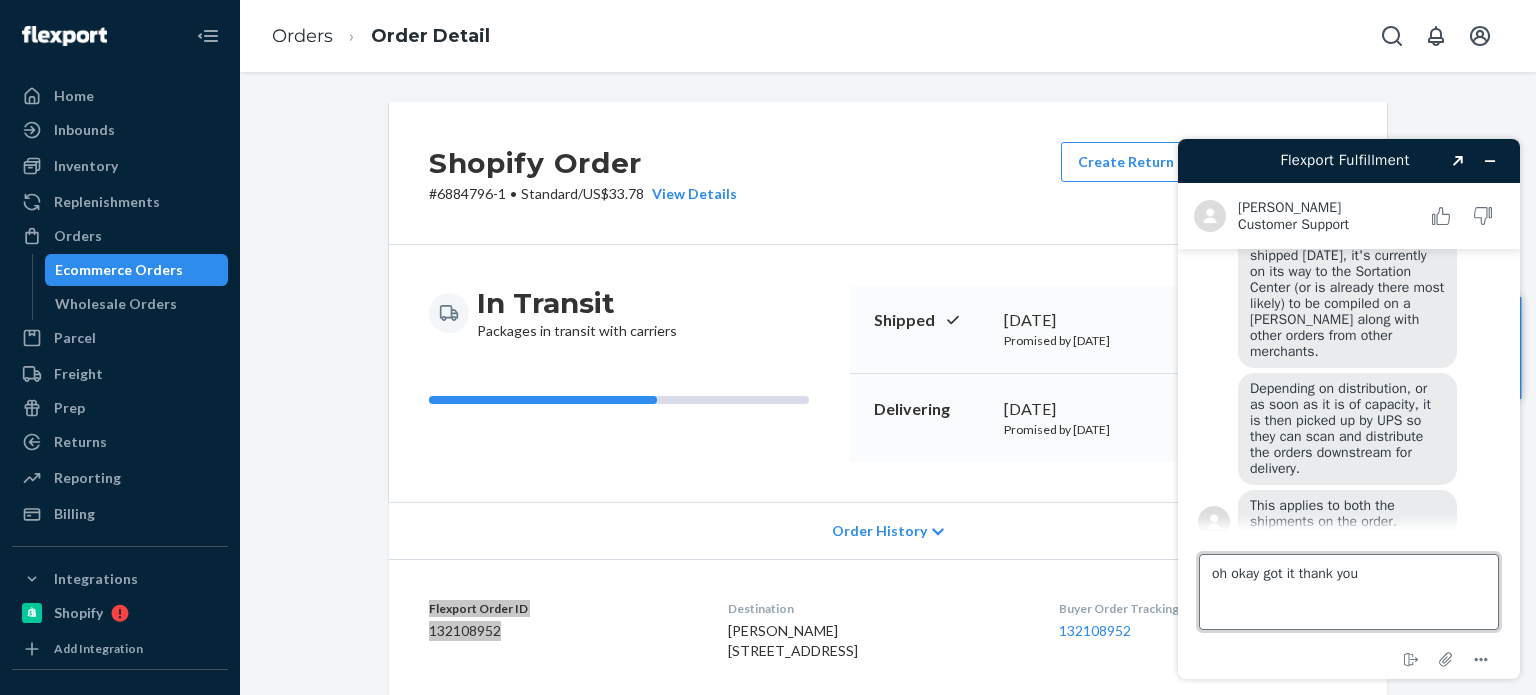 type on "oh okay got it thank you" 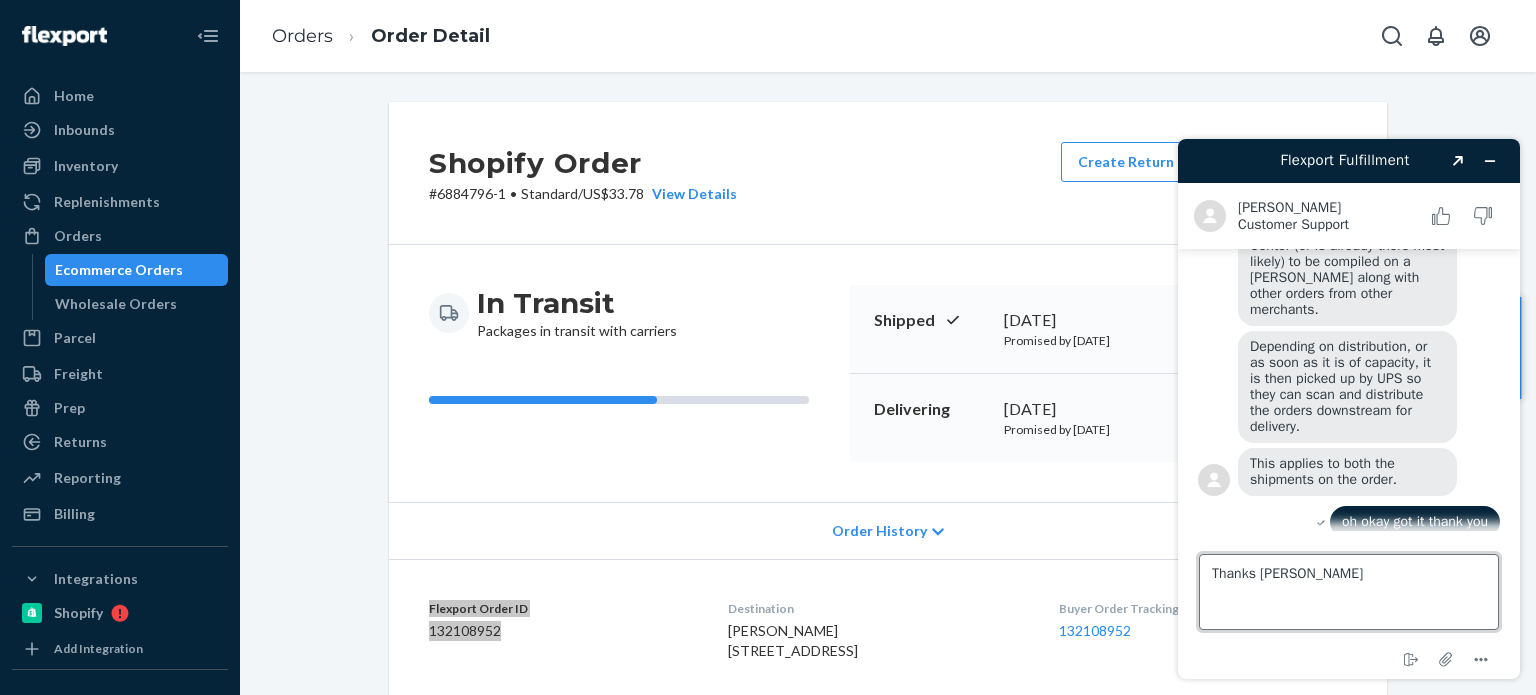 type on "Thanks Alvin!" 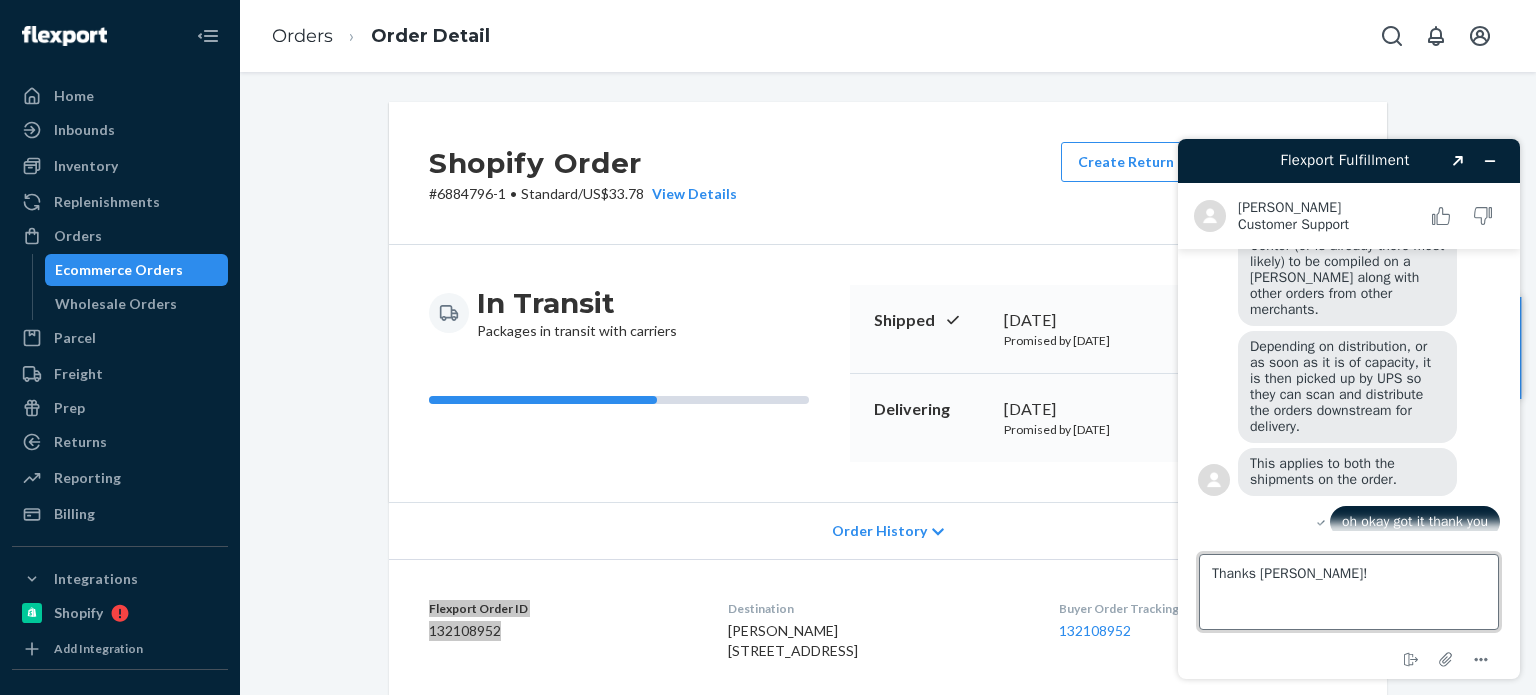 type 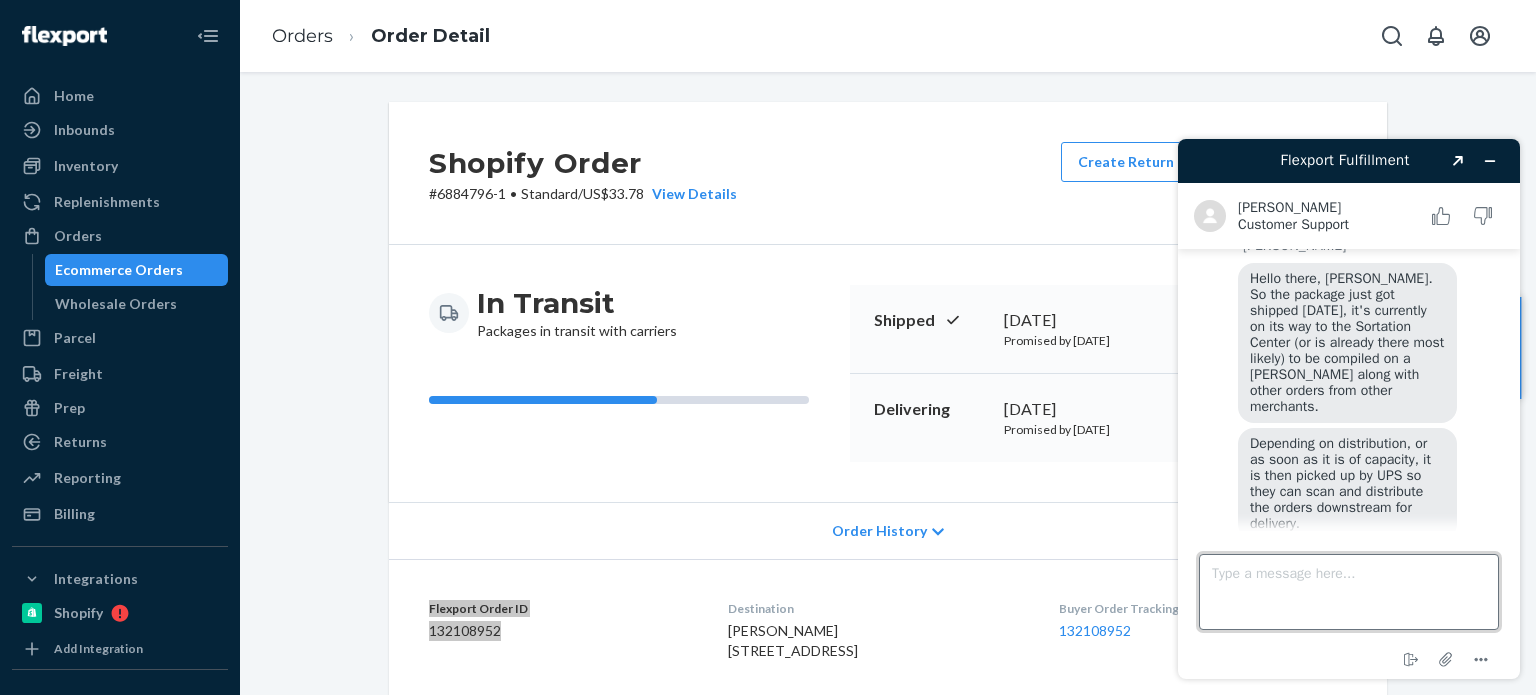 scroll, scrollTop: 4735, scrollLeft: 0, axis: vertical 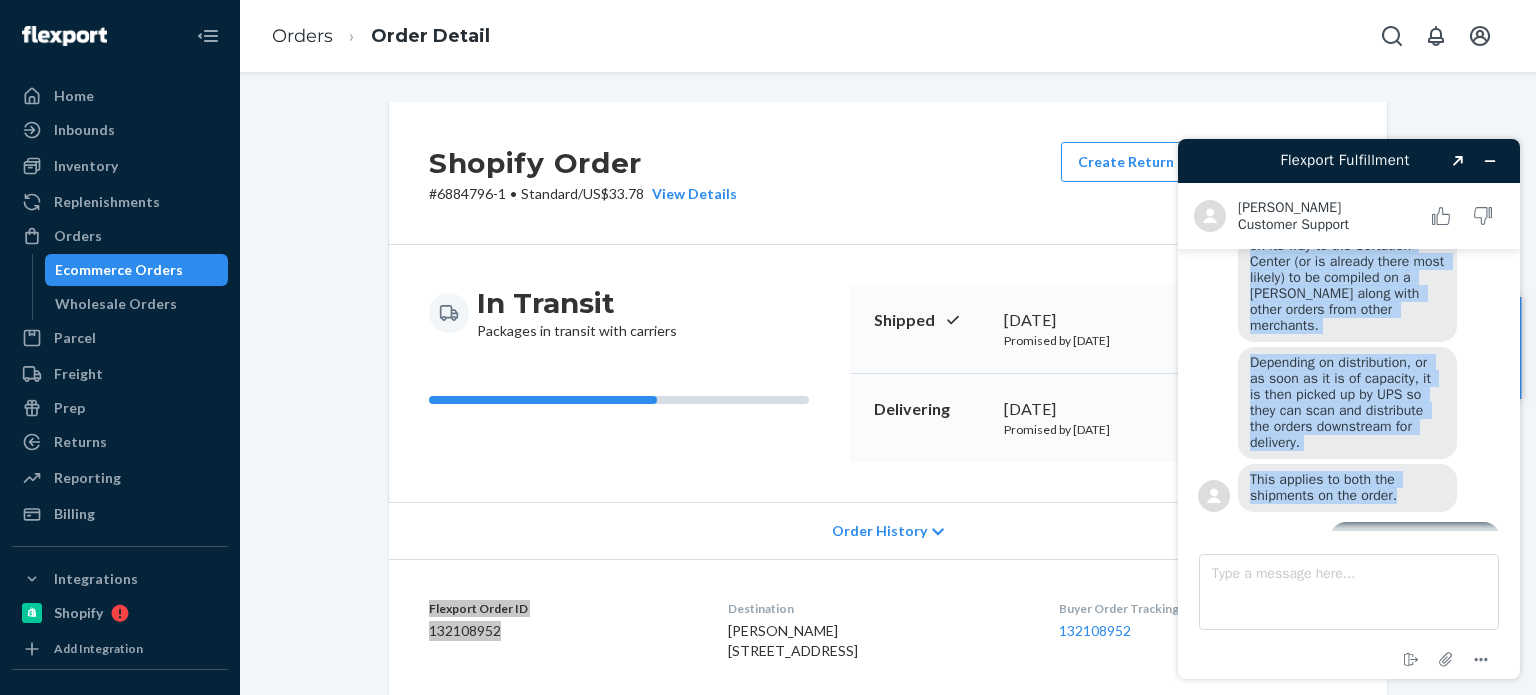 drag, startPoint x: 1248, startPoint y: 289, endPoint x: 1419, endPoint y: 486, distance: 260.86395 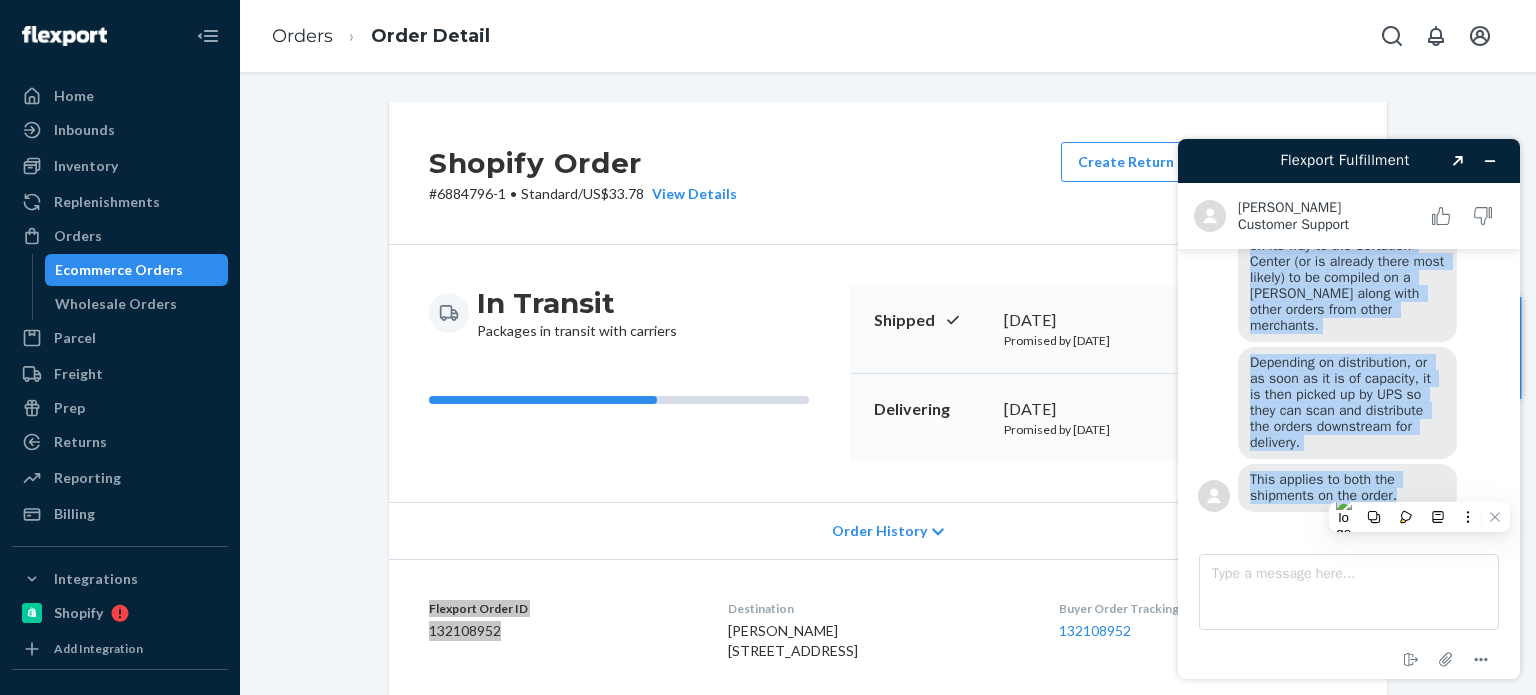 copy on "Hello there, Alma. So the package just got shipped today, it's currently on its way to the Sortation Center (or is already there most likely) to be compiled on a Gaylord along with other orders from other merchants. Depending on distribution, or as soon as it is of capacity, it is then picked up by UPS so they can scan and distribute the orders downstream for delivery. This applies to both the shipments on the order." 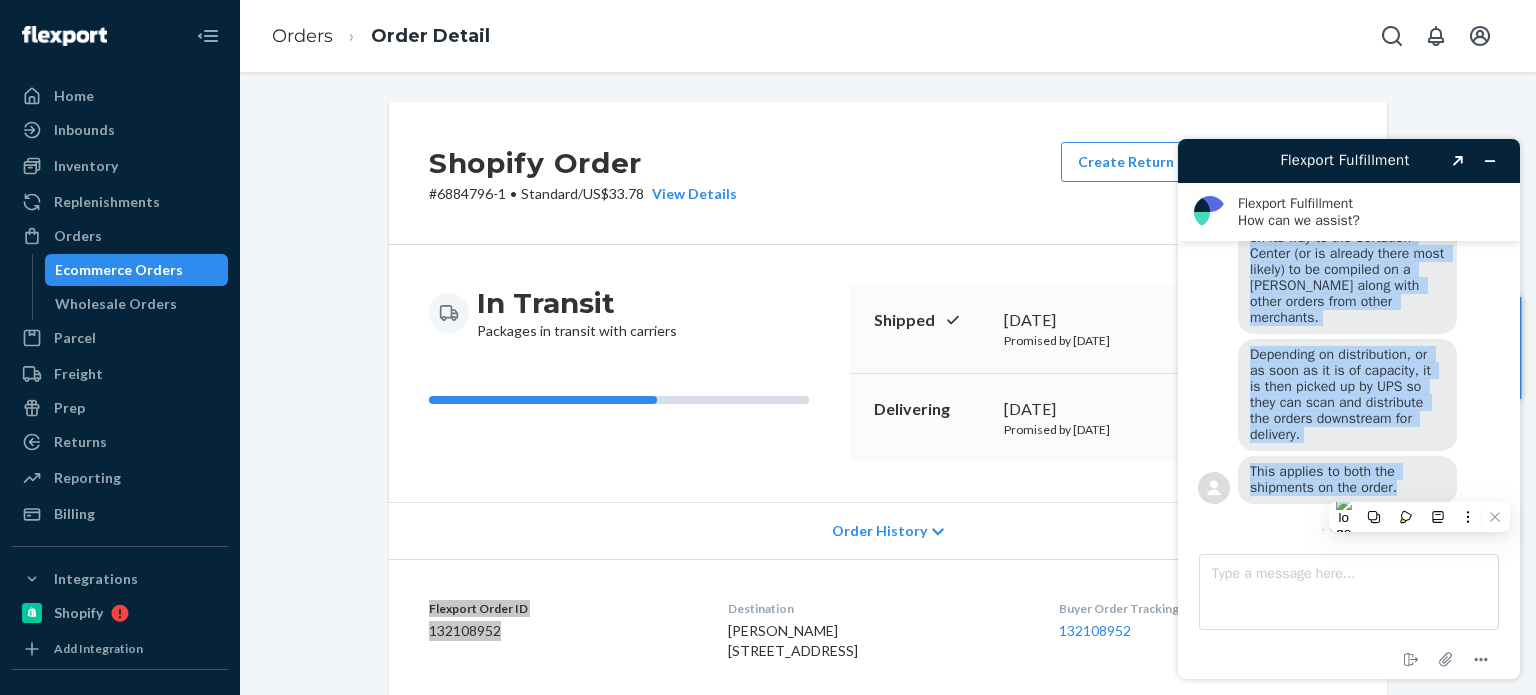 scroll, scrollTop: 5231, scrollLeft: 0, axis: vertical 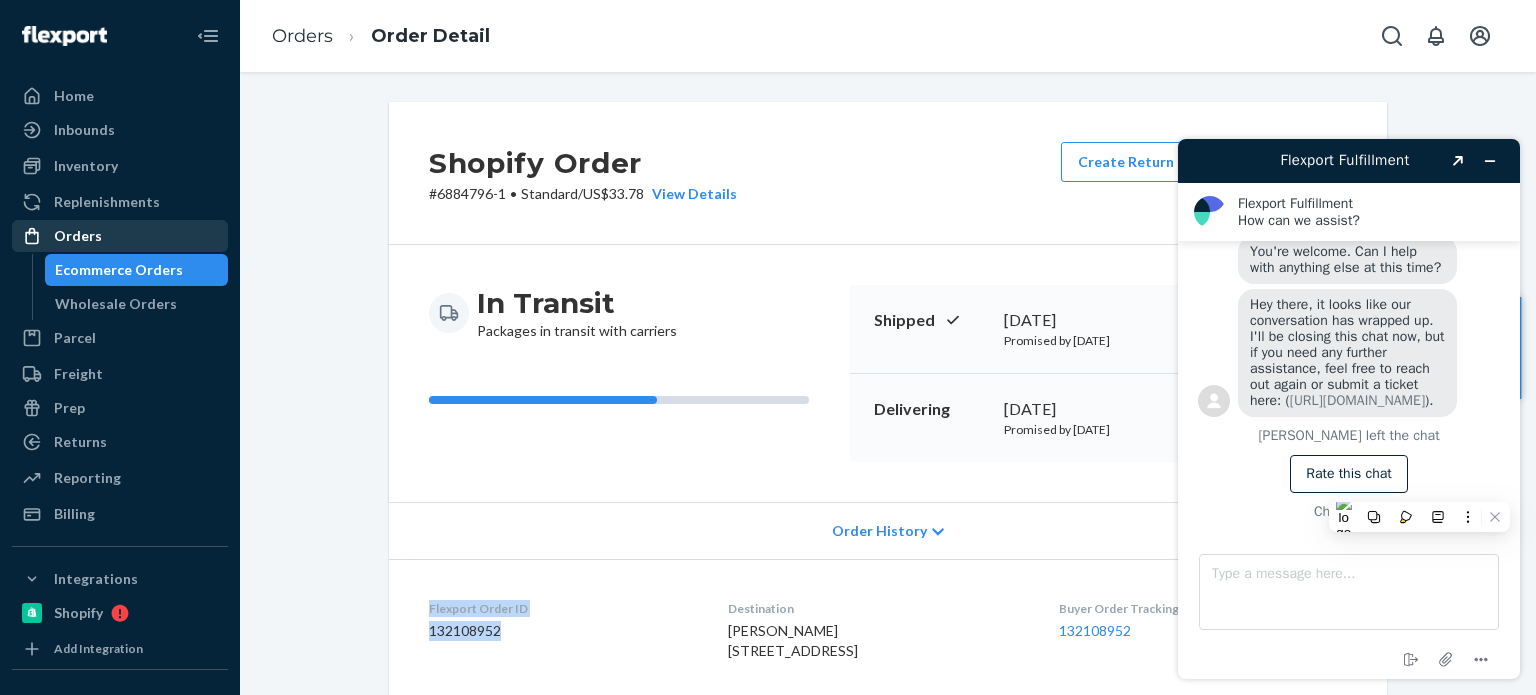 click on "Orders" at bounding box center [78, 236] 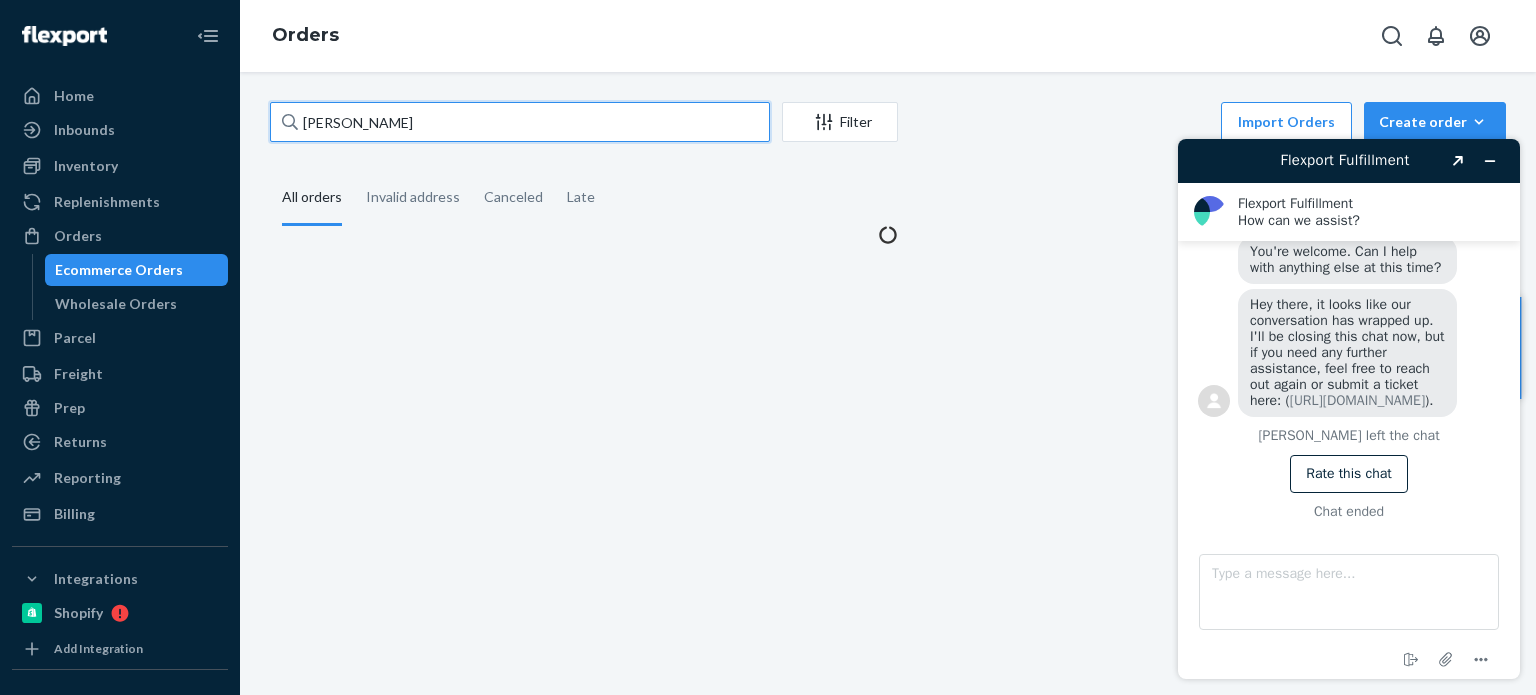 click on "Jessica Petito" at bounding box center (520, 122) 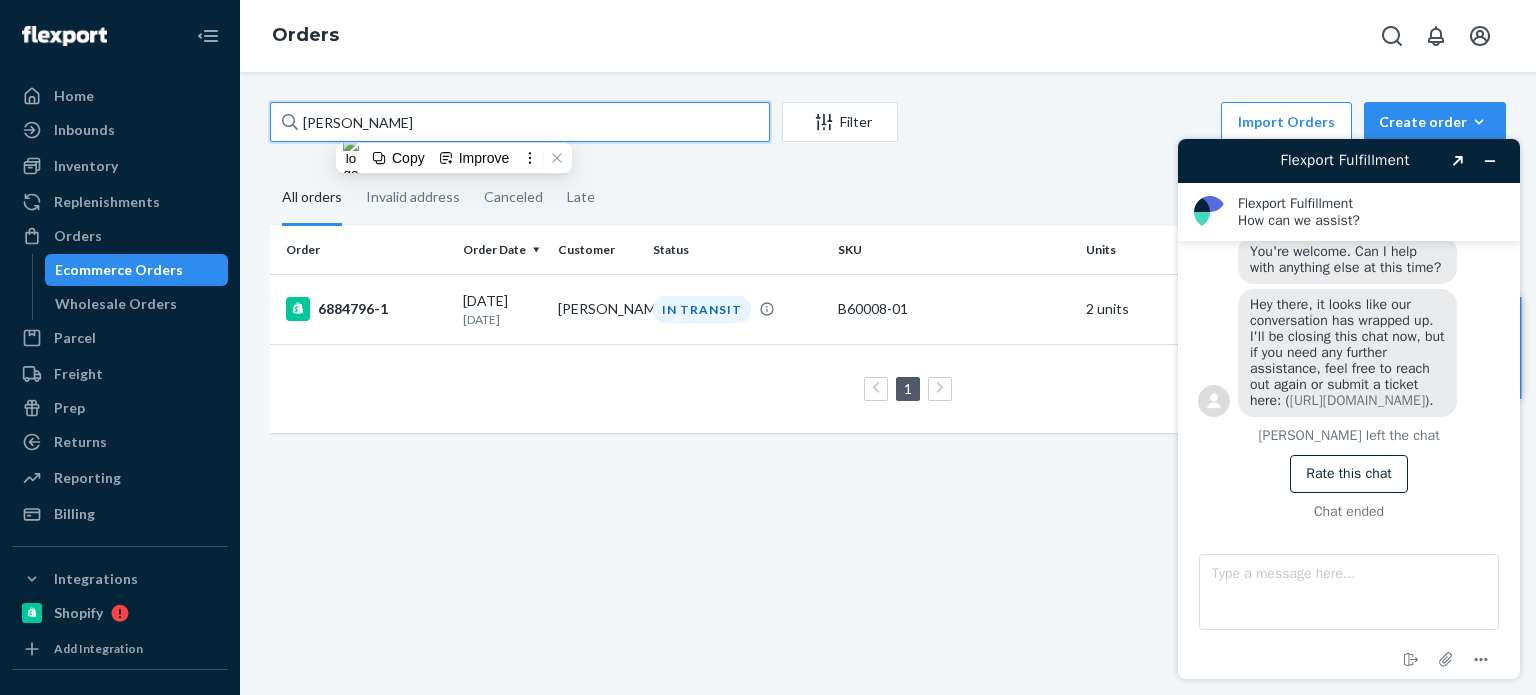 paste on "Lori Bocca" 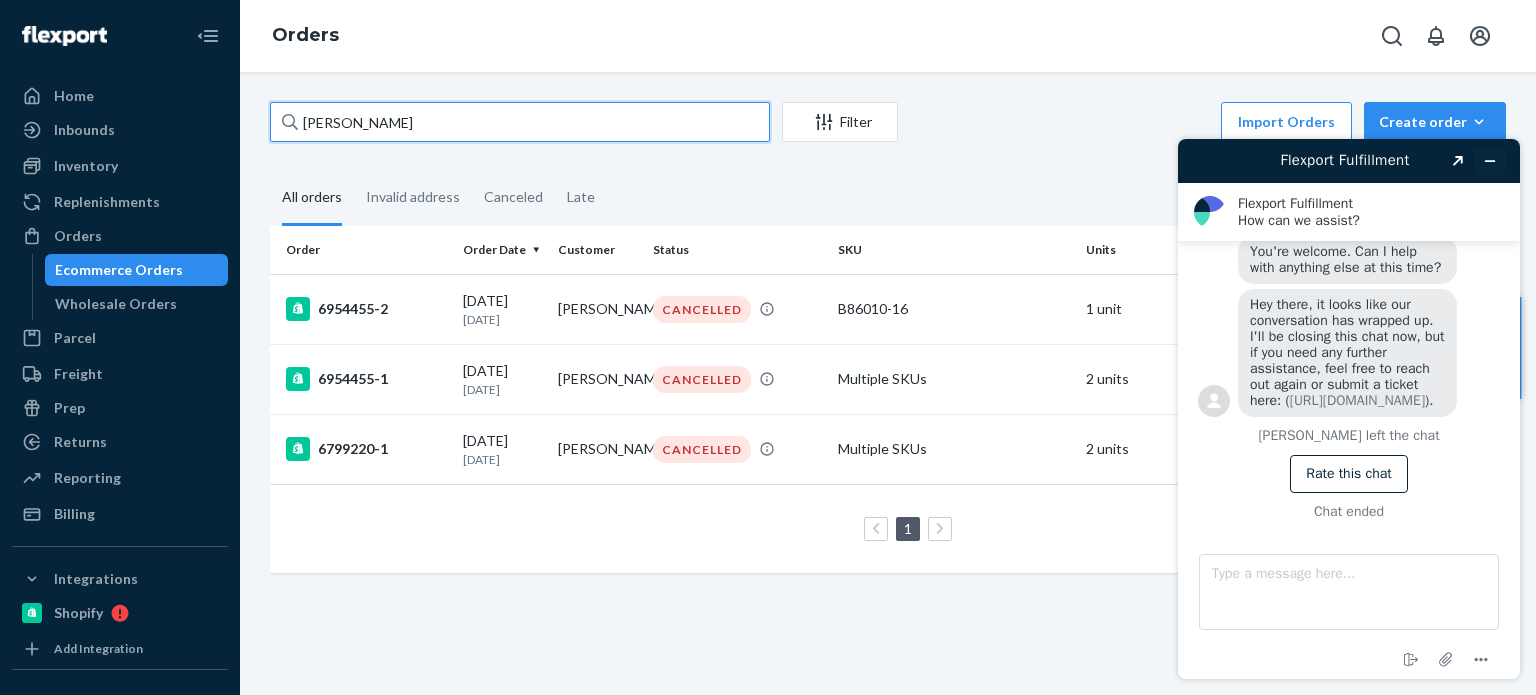 type on "Lori Boccato" 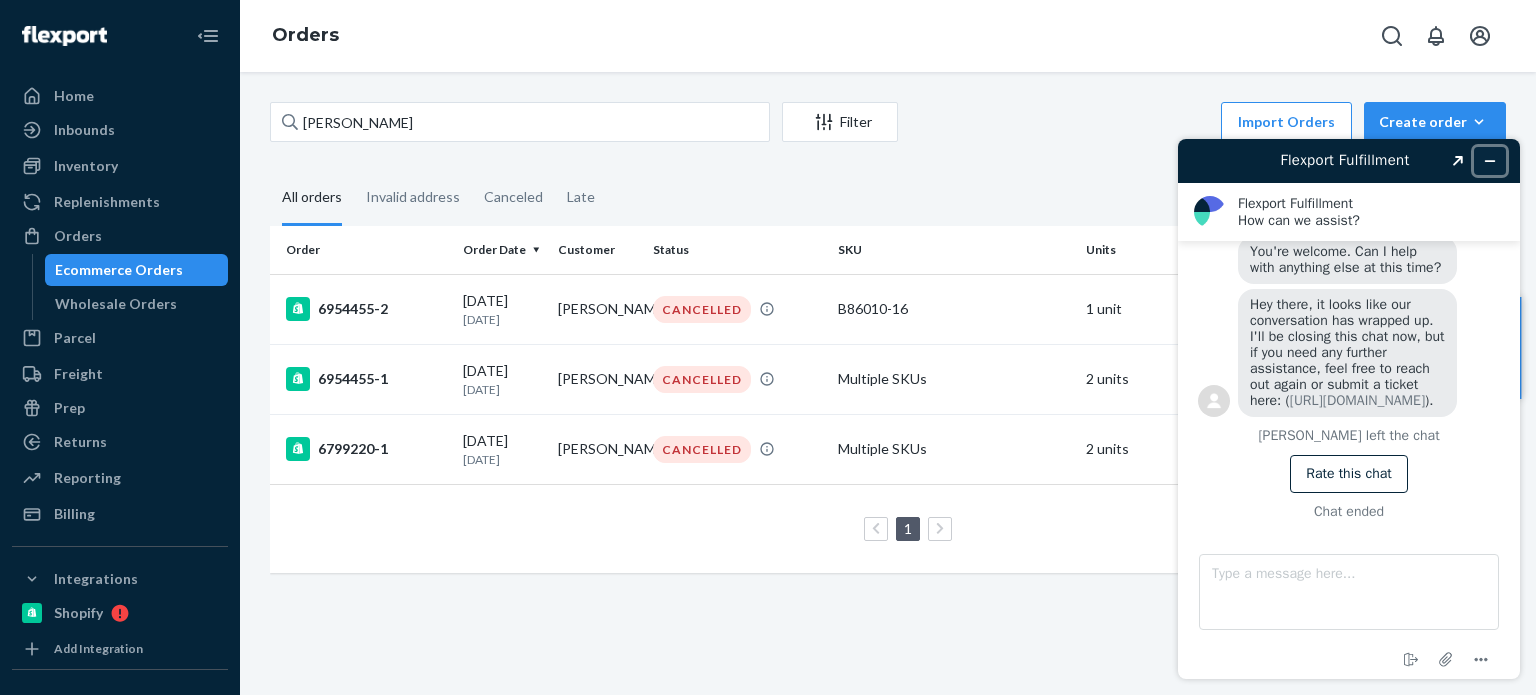 click 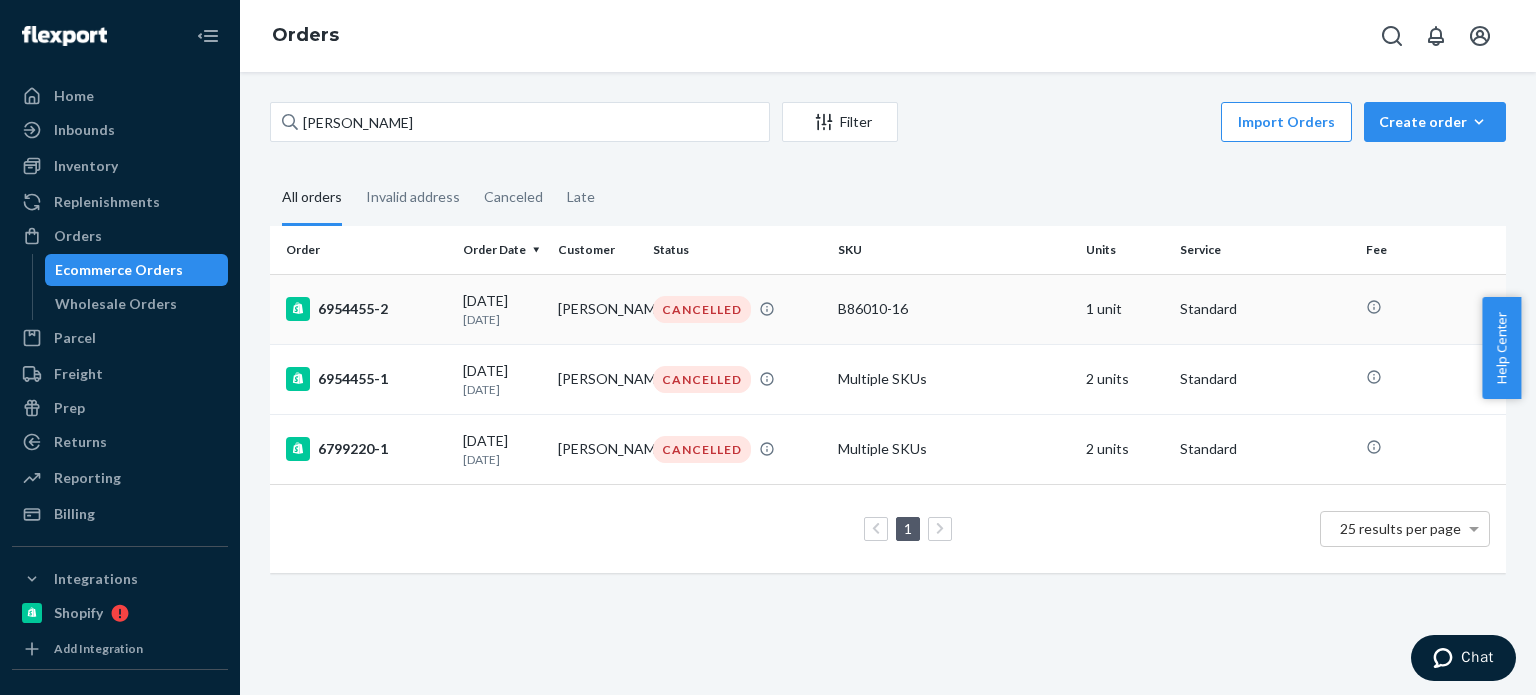click on "CANCELLED" at bounding box center (737, 309) 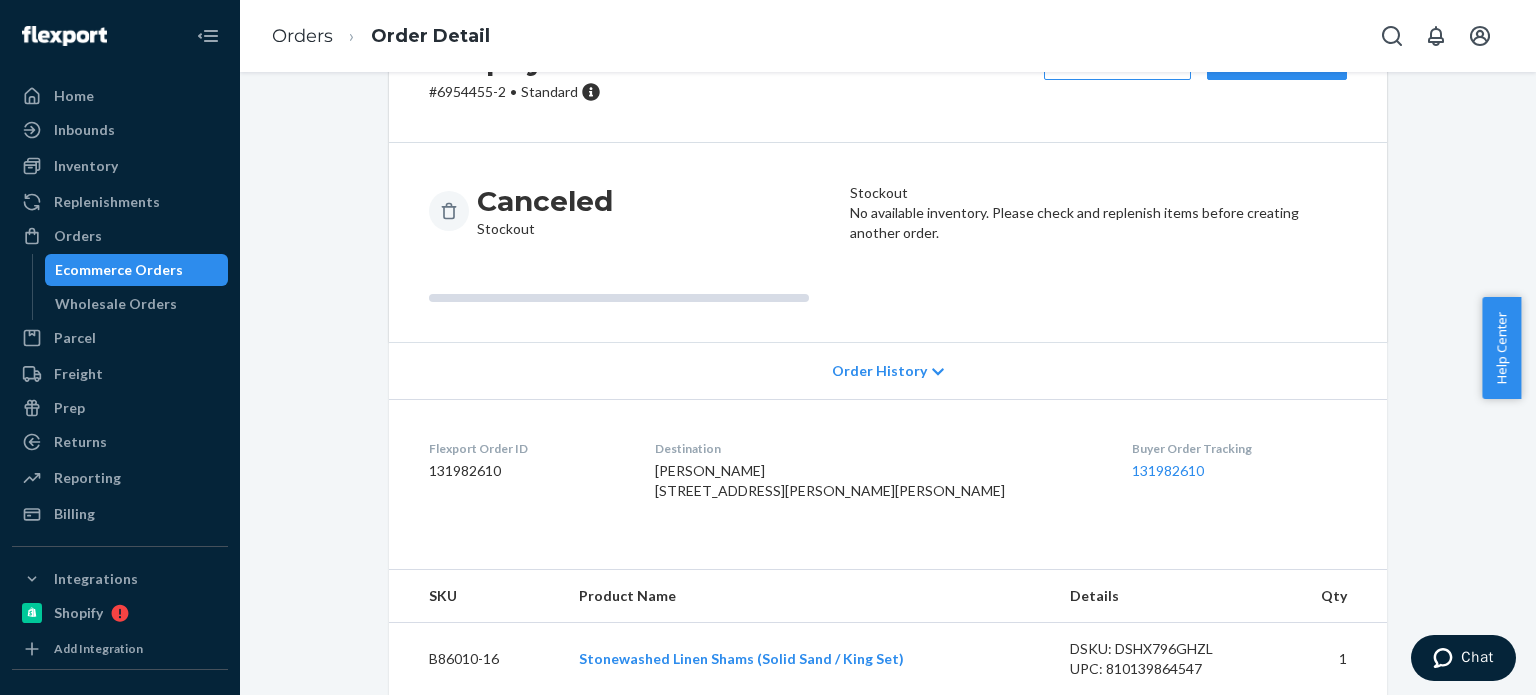scroll, scrollTop: 165, scrollLeft: 0, axis: vertical 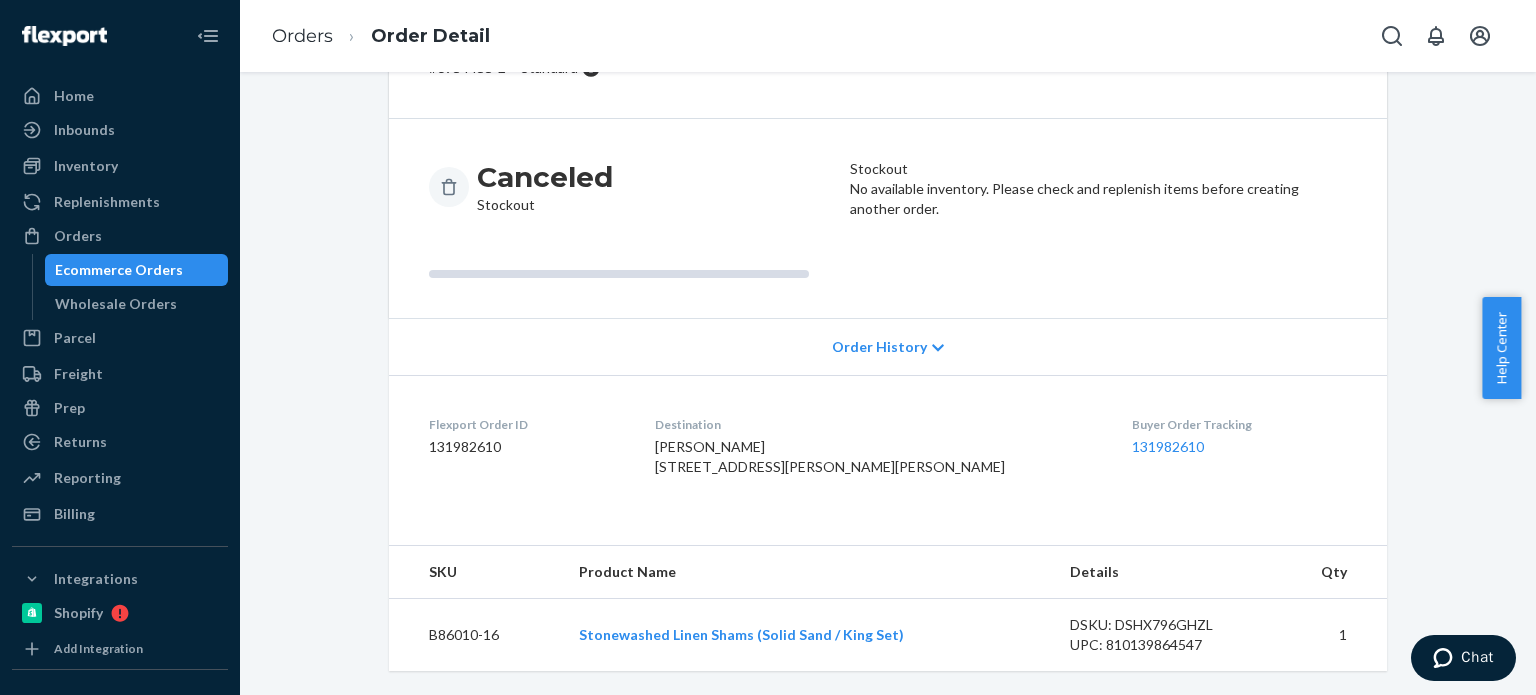 click on "Stonewashed Linen Shams (Solid Sand / King Set)" at bounding box center (809, 635) 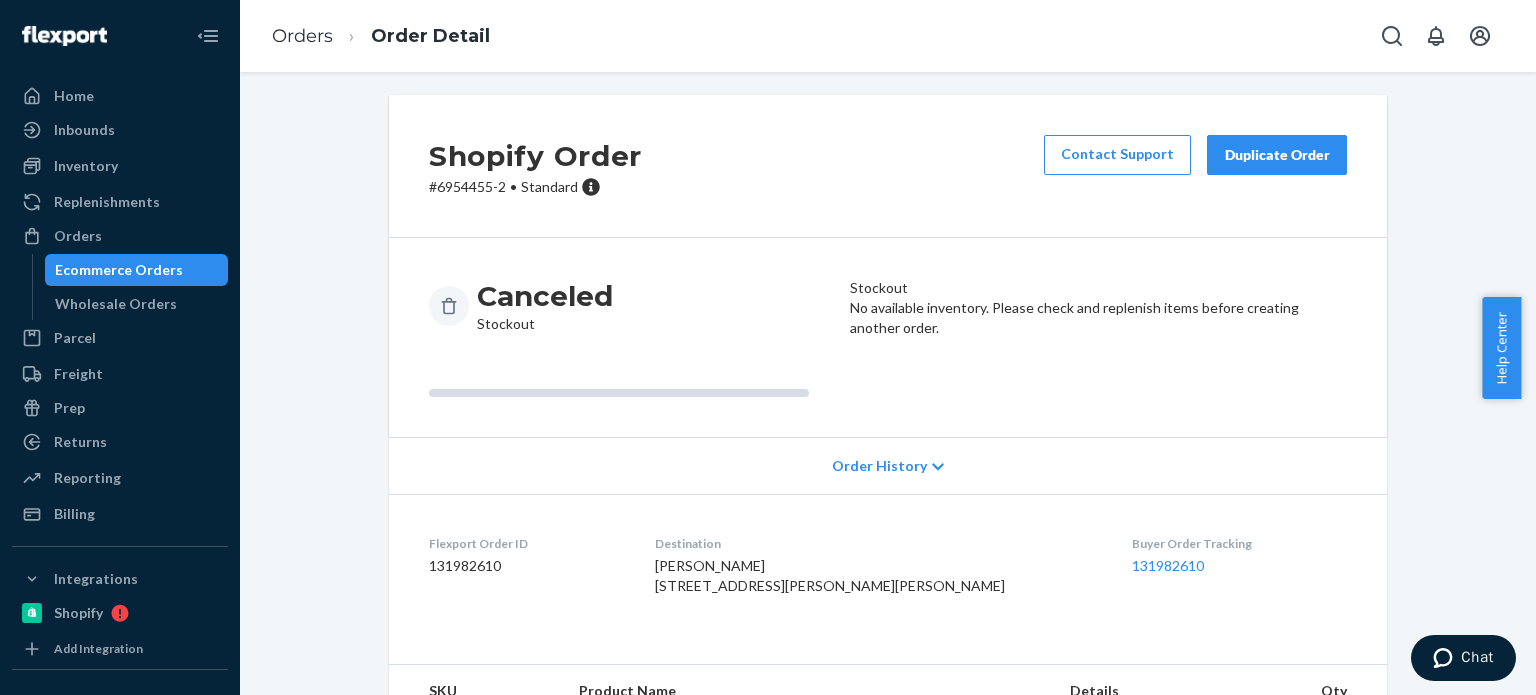 scroll, scrollTop: 0, scrollLeft: 0, axis: both 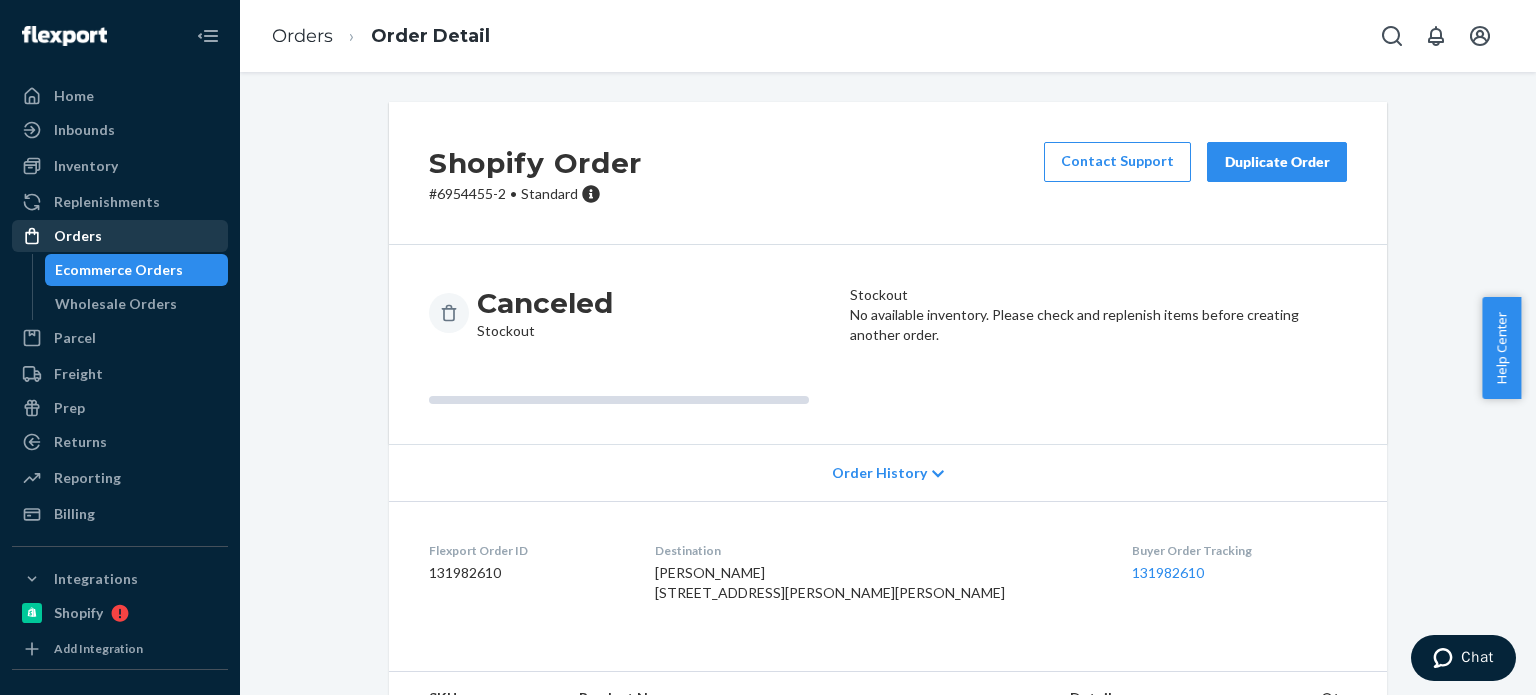 click on "Orders" at bounding box center (78, 236) 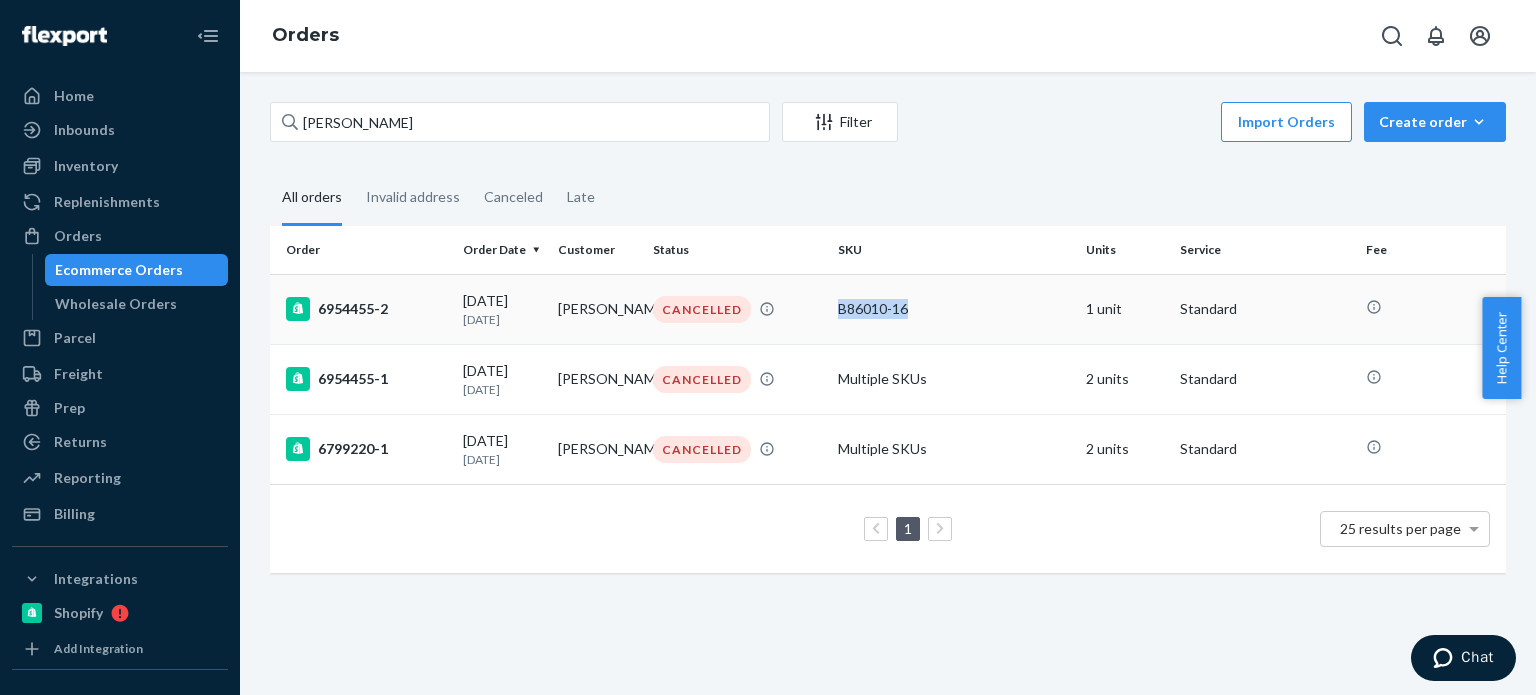 drag, startPoint x: 827, startPoint y: 312, endPoint x: 916, endPoint y: 312, distance: 89 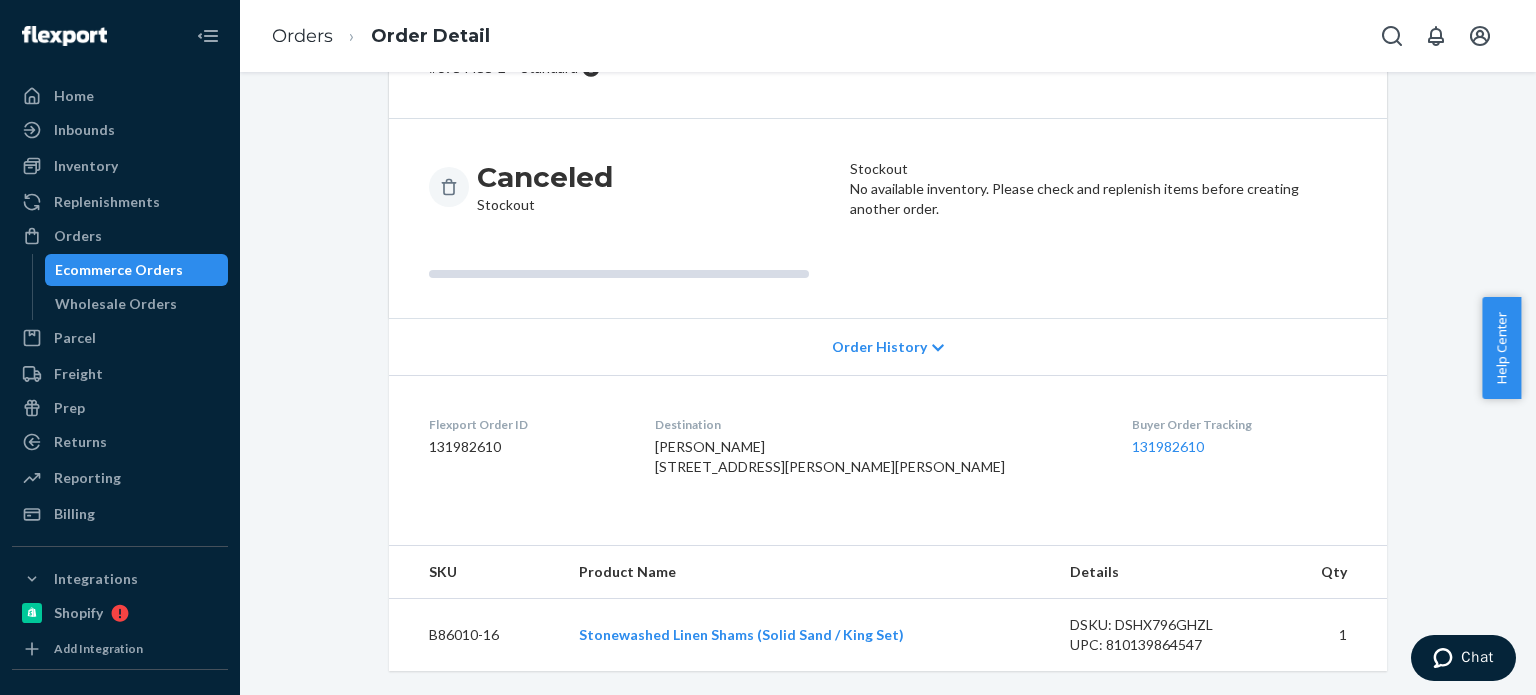 scroll, scrollTop: 165, scrollLeft: 0, axis: vertical 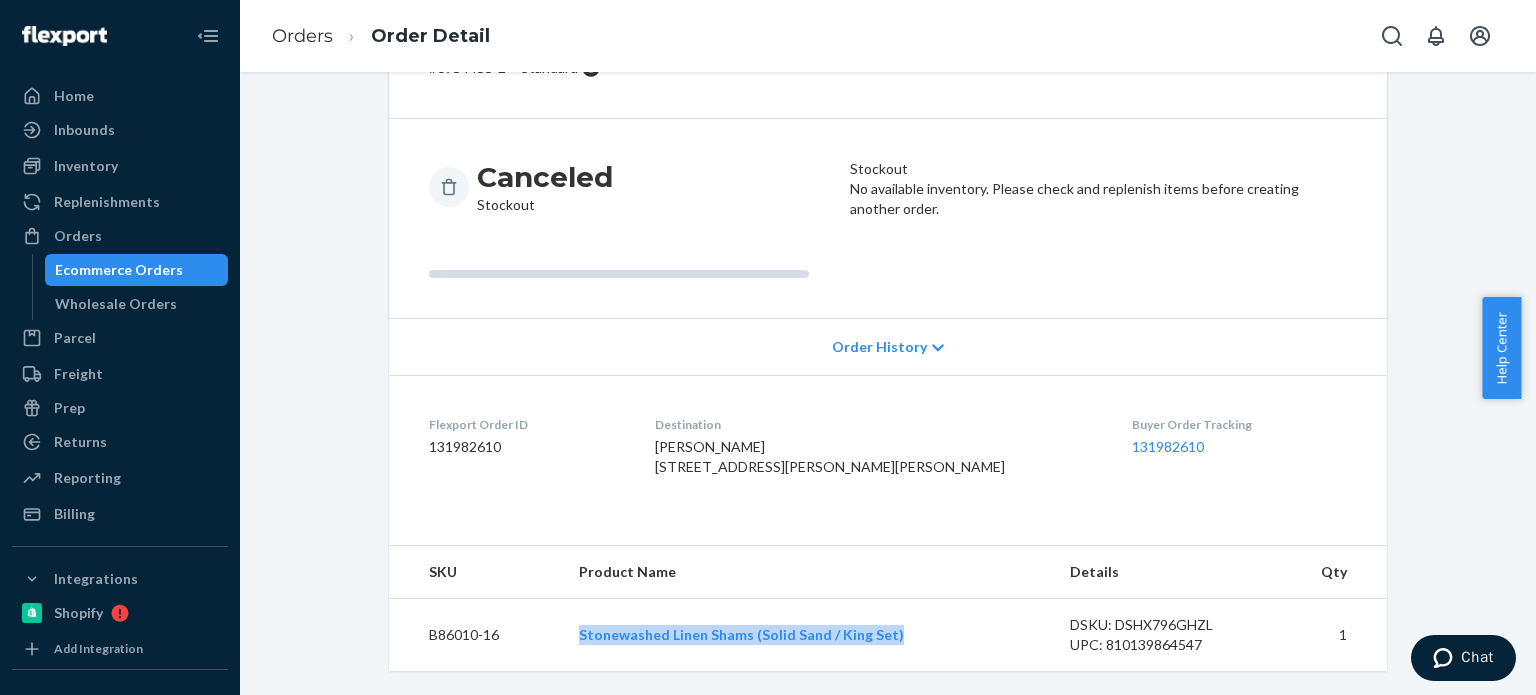 copy on "Stonewashed Linen Shams (Solid Sand / King Set)" 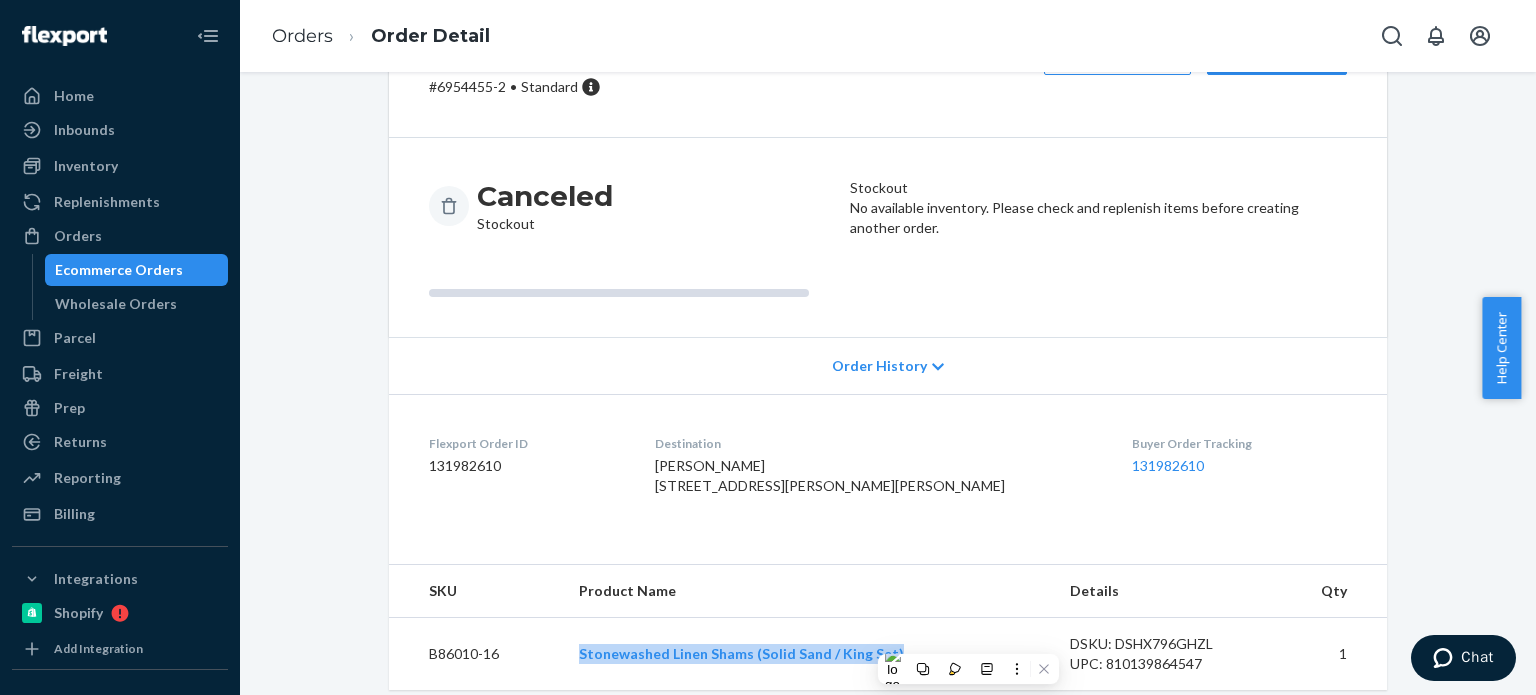 scroll, scrollTop: 0, scrollLeft: 0, axis: both 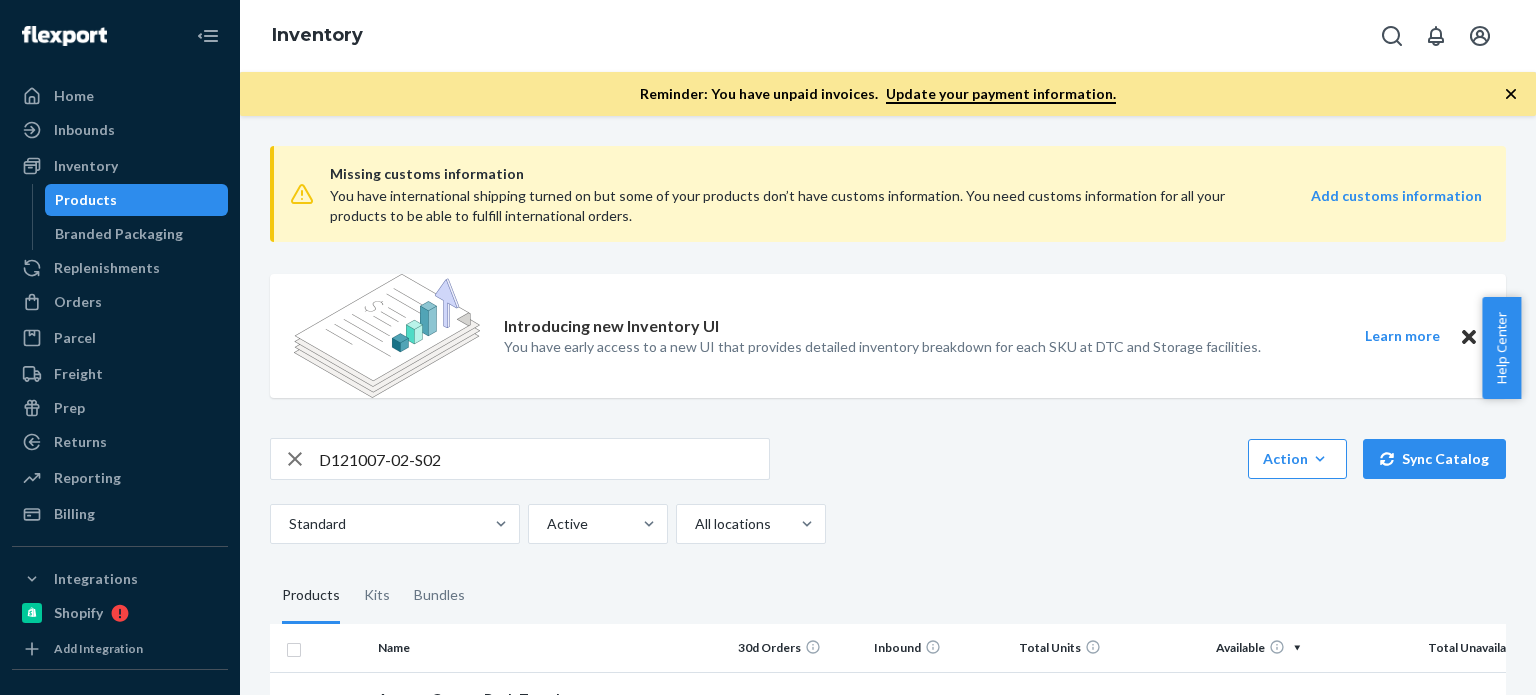 click on "D121007-02-S02" at bounding box center (544, 459) 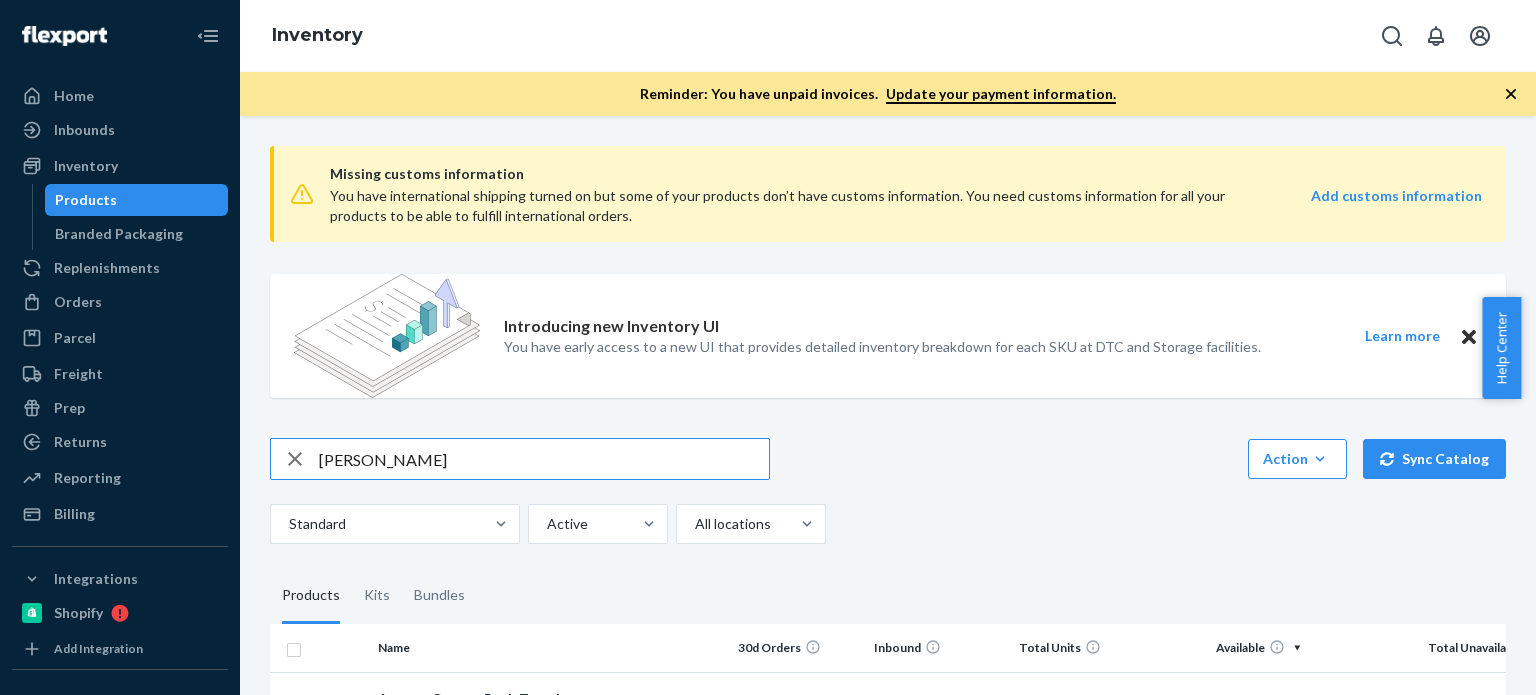 scroll, scrollTop: 0, scrollLeft: 0, axis: both 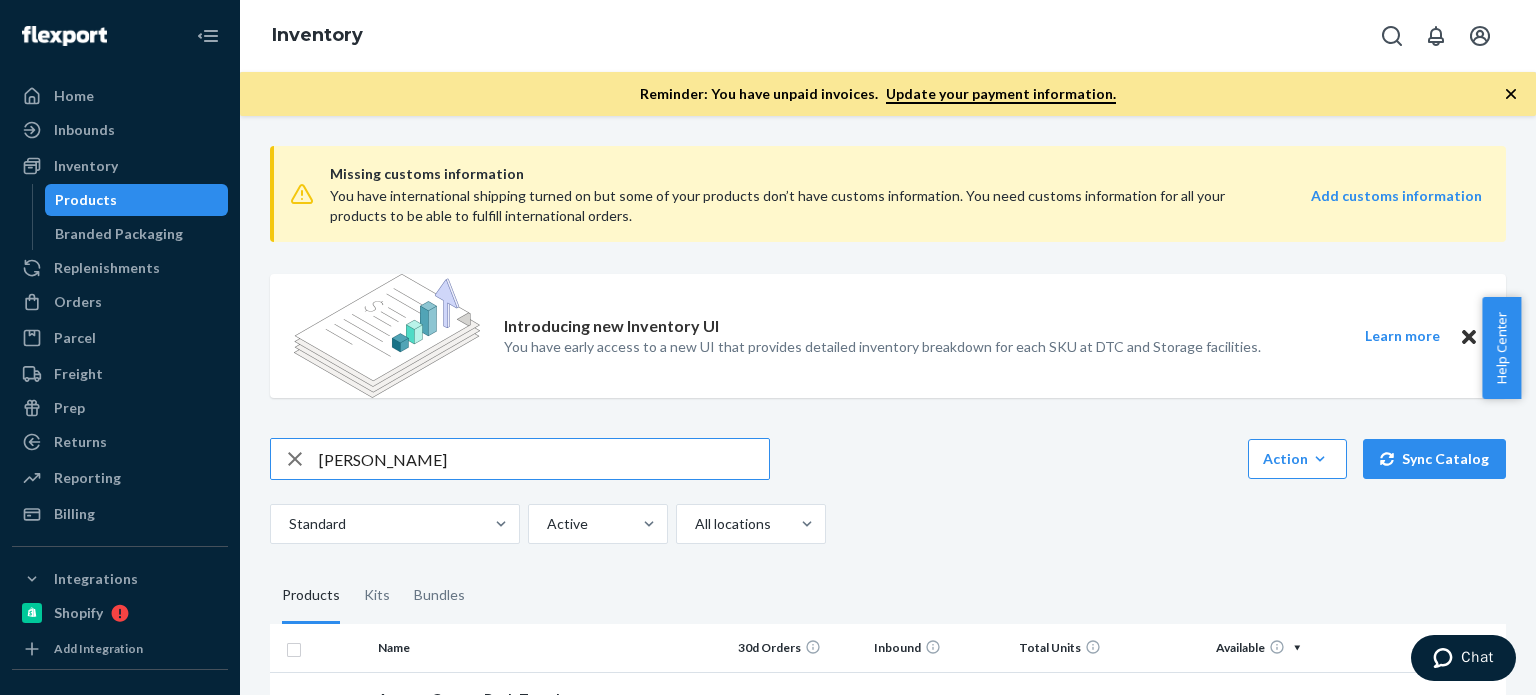 drag, startPoint x: 487, startPoint y: 461, endPoint x: 291, endPoint y: 461, distance: 196 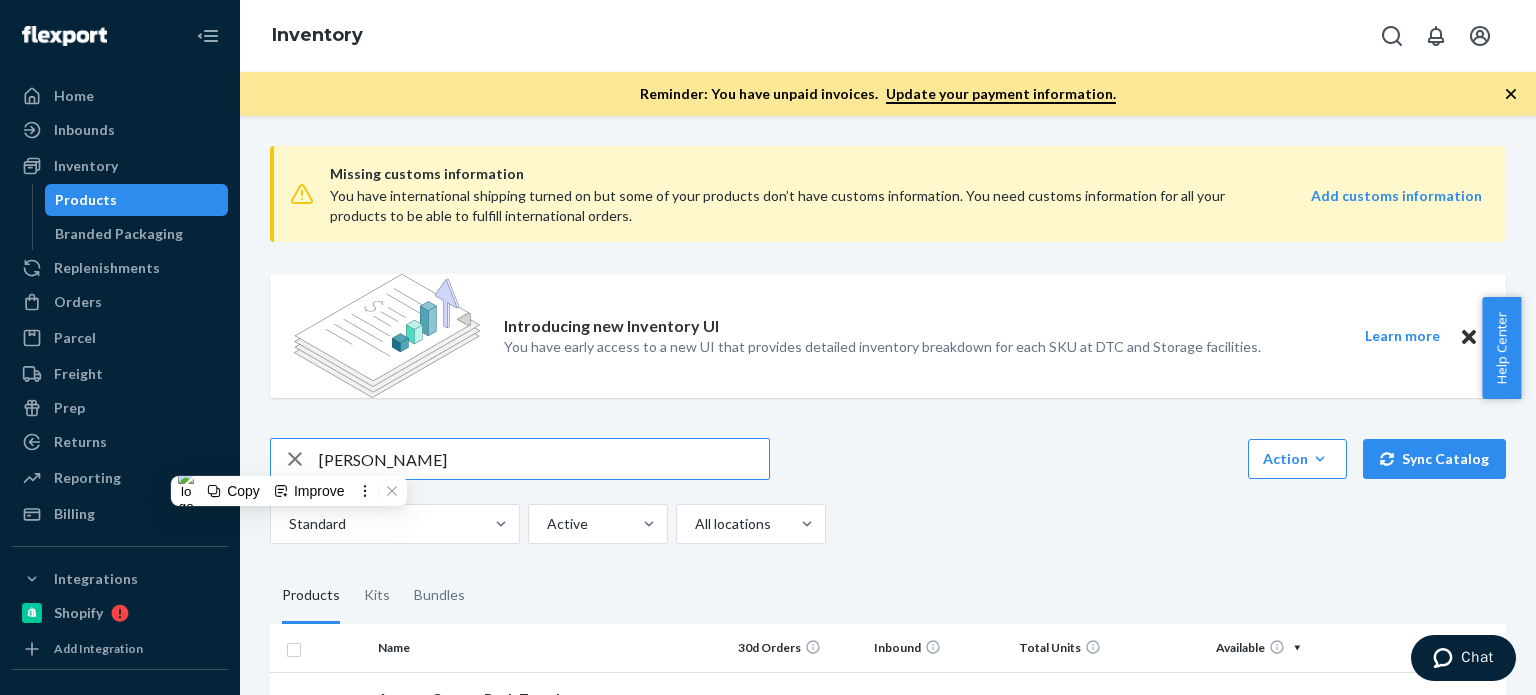 paste on "B86010-16" 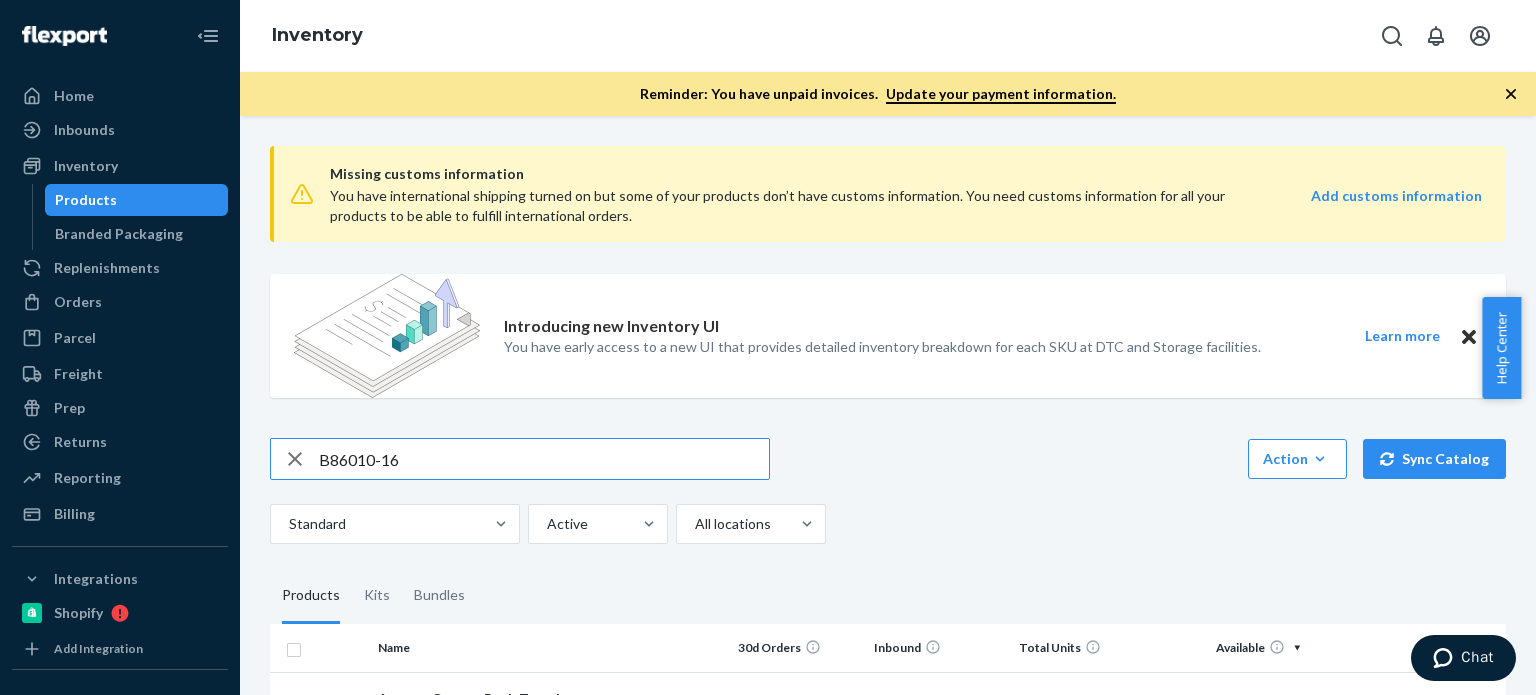 type on "B86010-16" 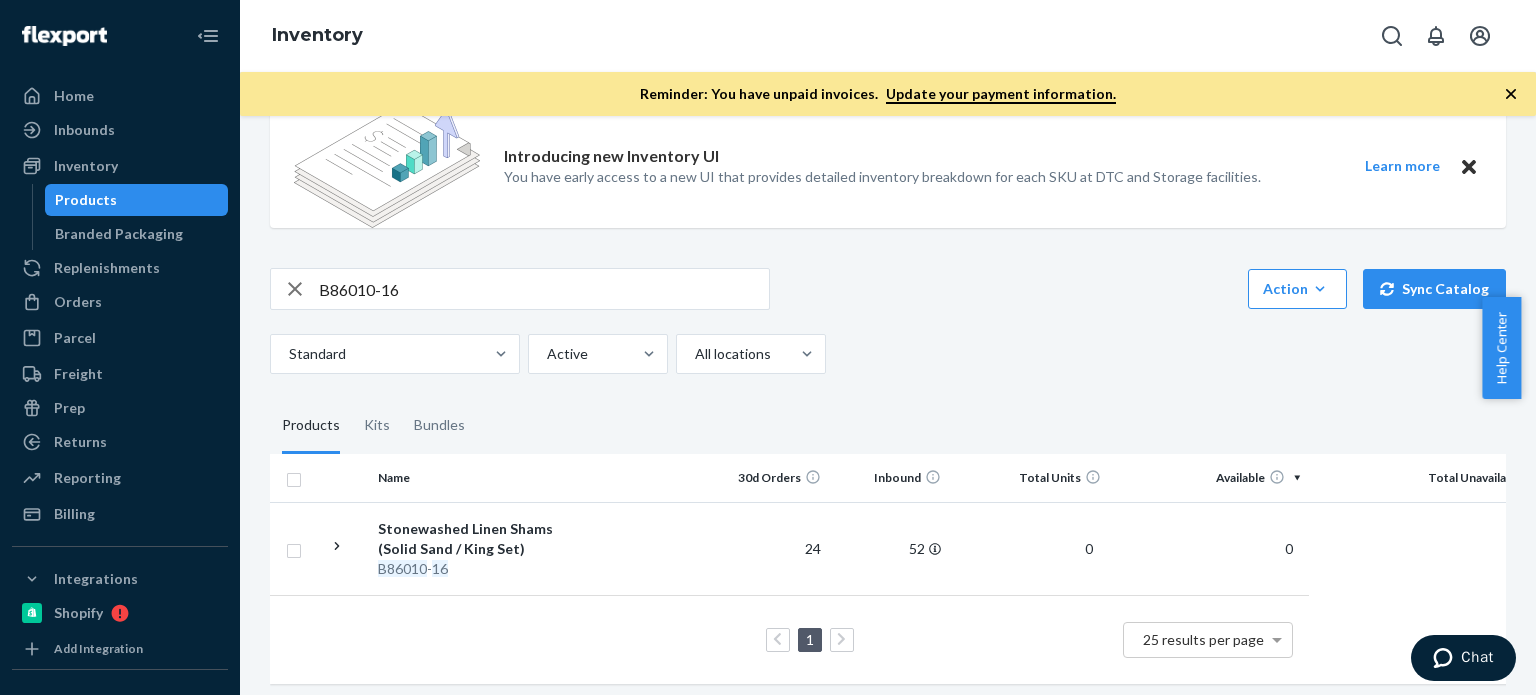 scroll, scrollTop: 192, scrollLeft: 0, axis: vertical 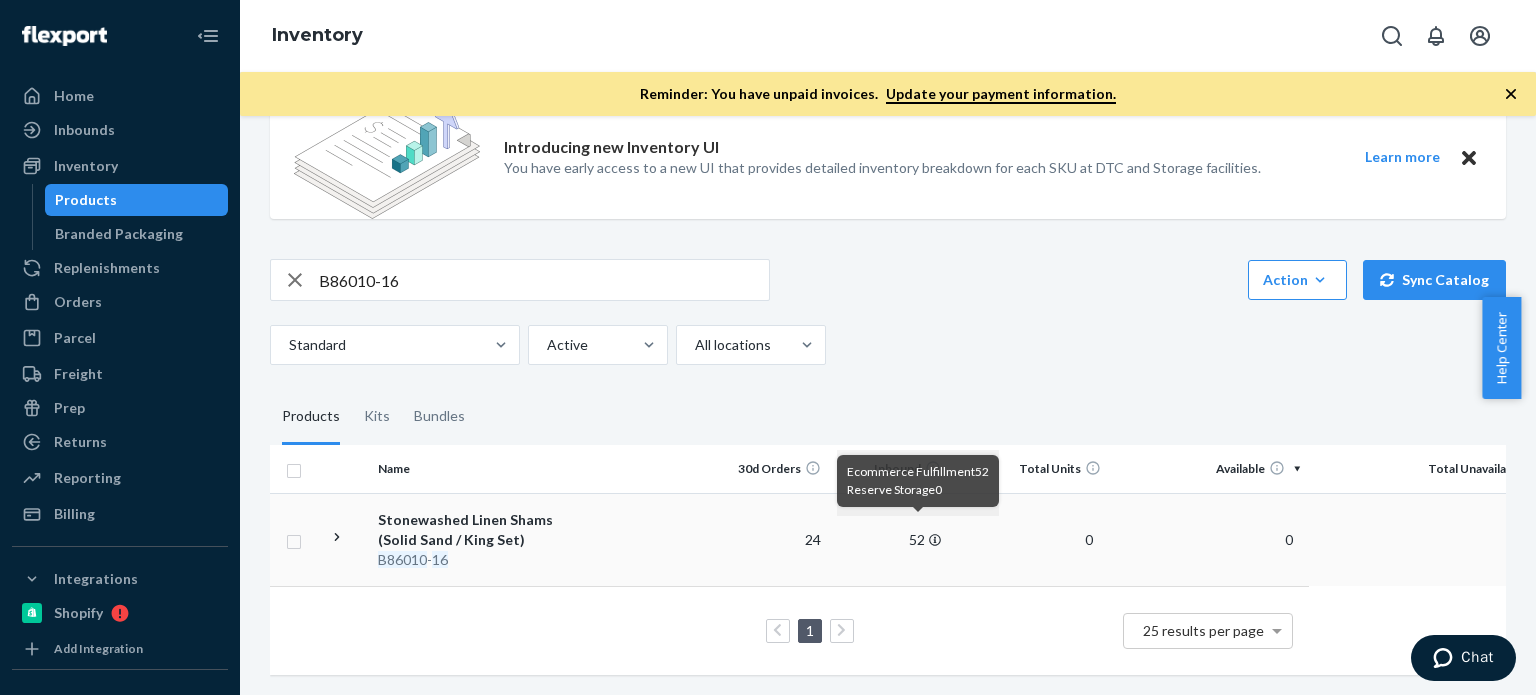 click 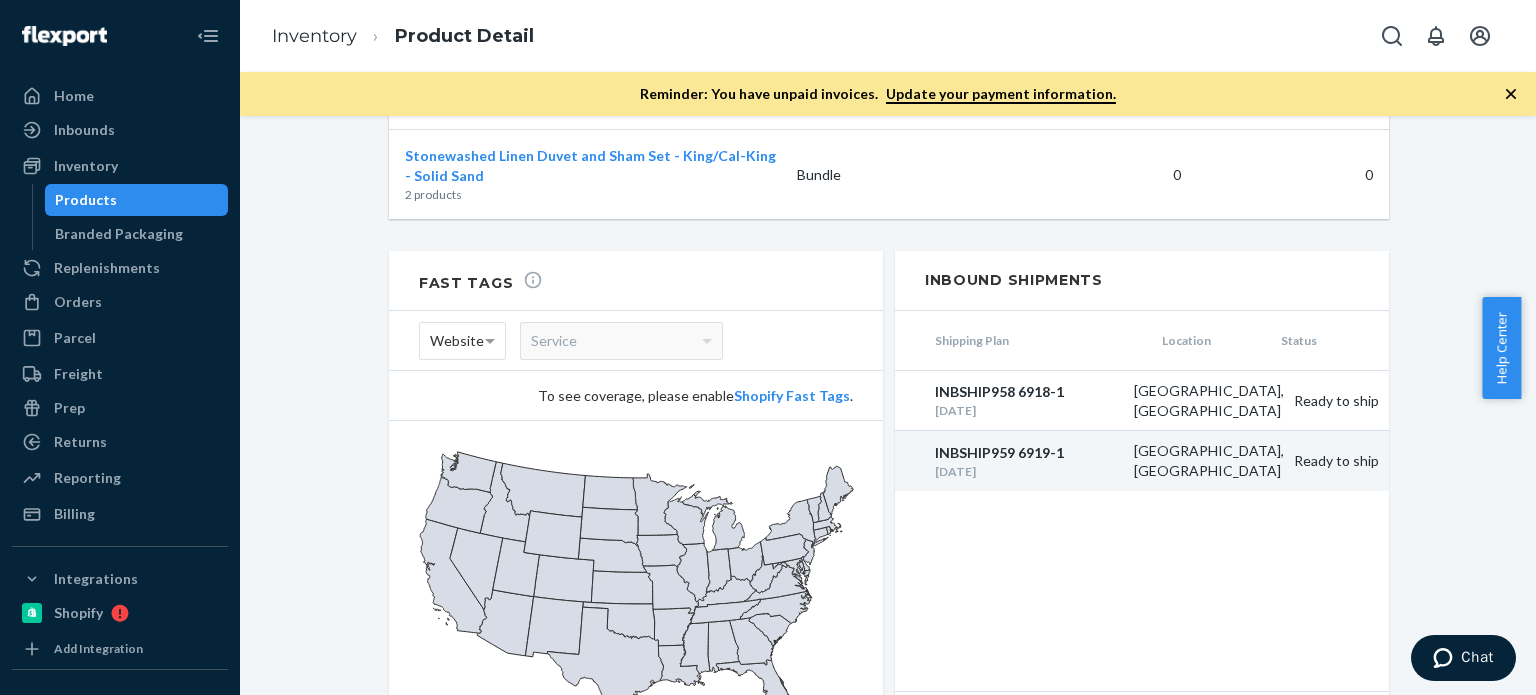 scroll, scrollTop: 2266, scrollLeft: 0, axis: vertical 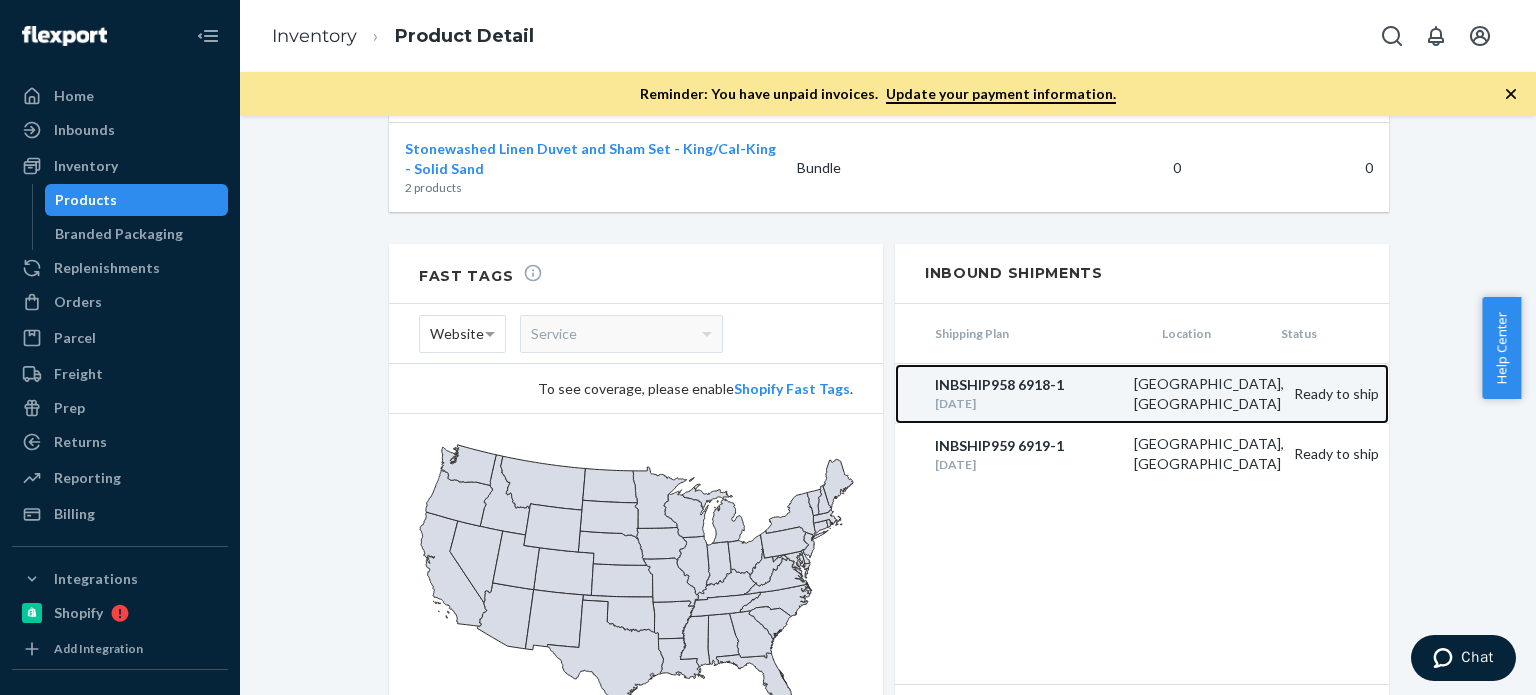click on "INBSHIP958 6918-1" at bounding box center (1029, 385) 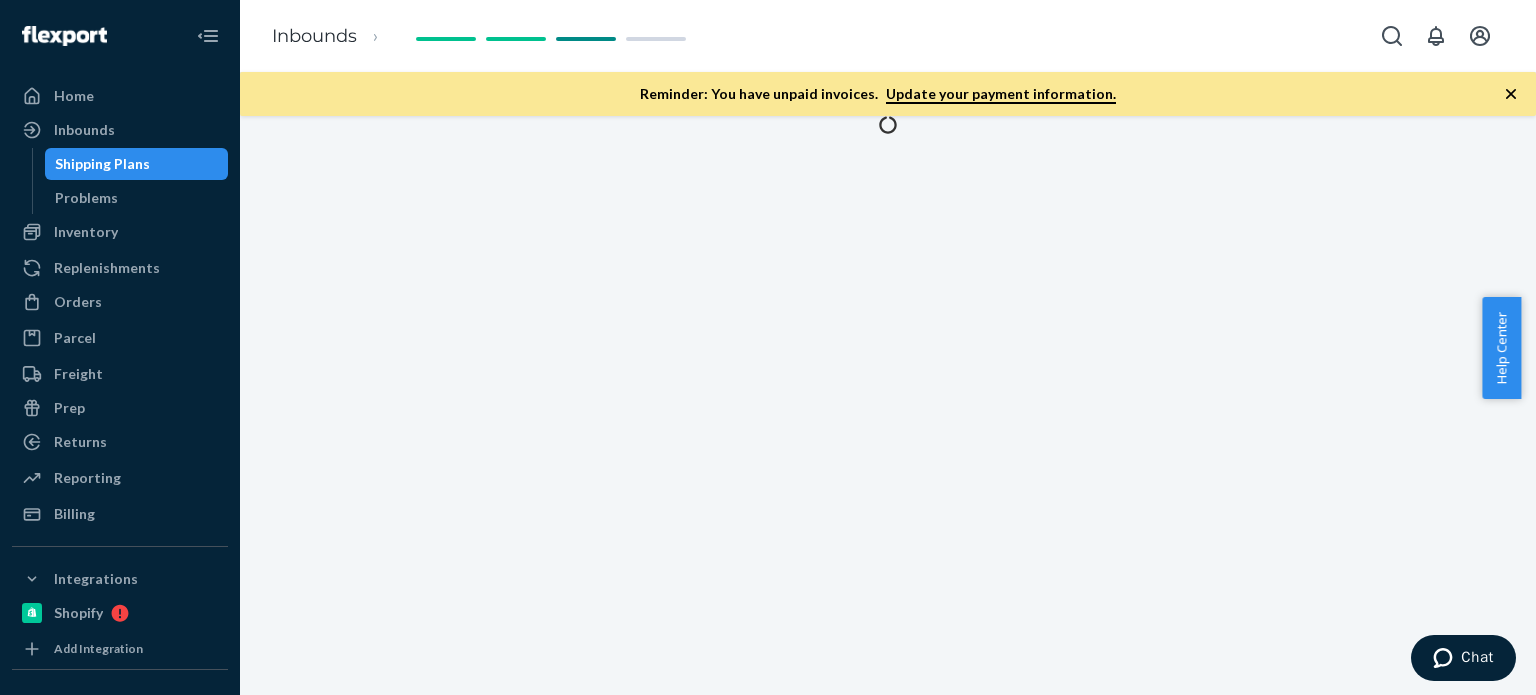 scroll, scrollTop: 0, scrollLeft: 0, axis: both 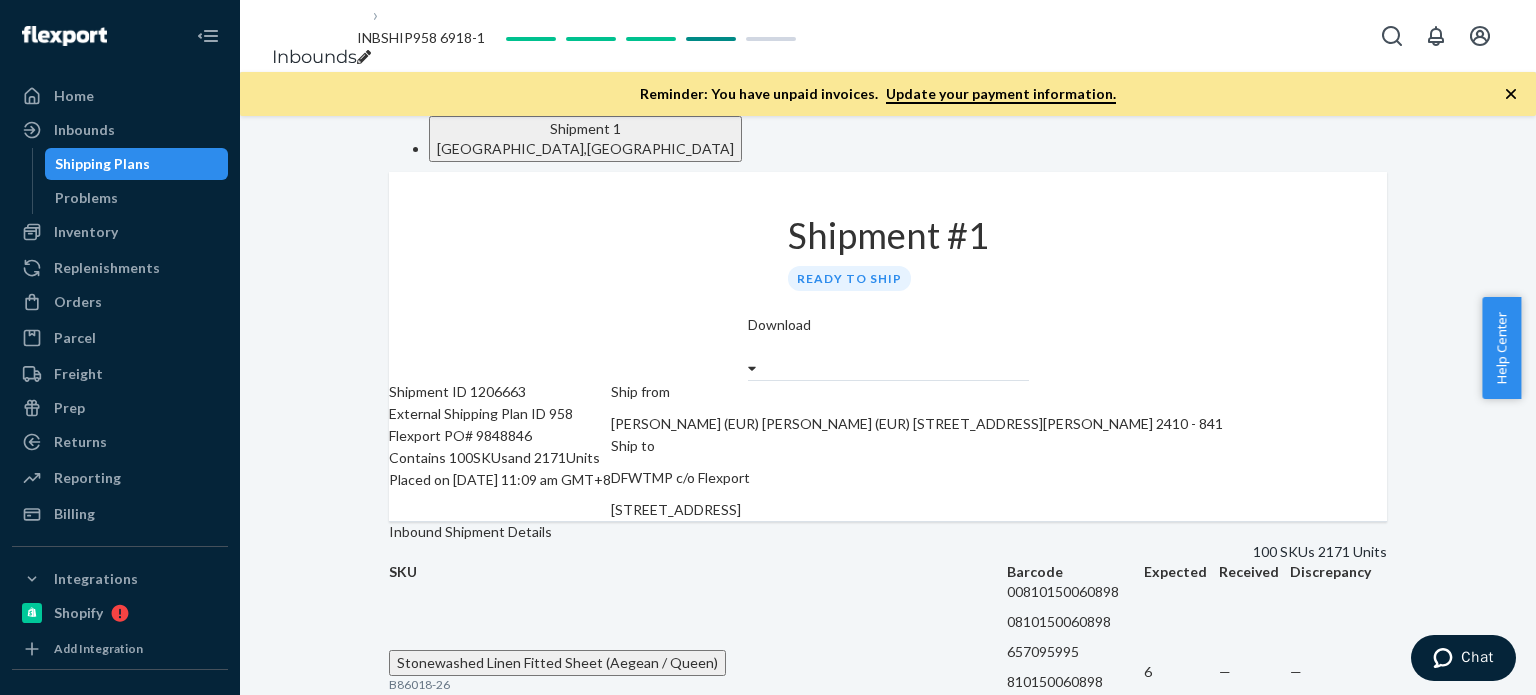 click on "Shipment #1 Ready to ship" at bounding box center [888, 243] 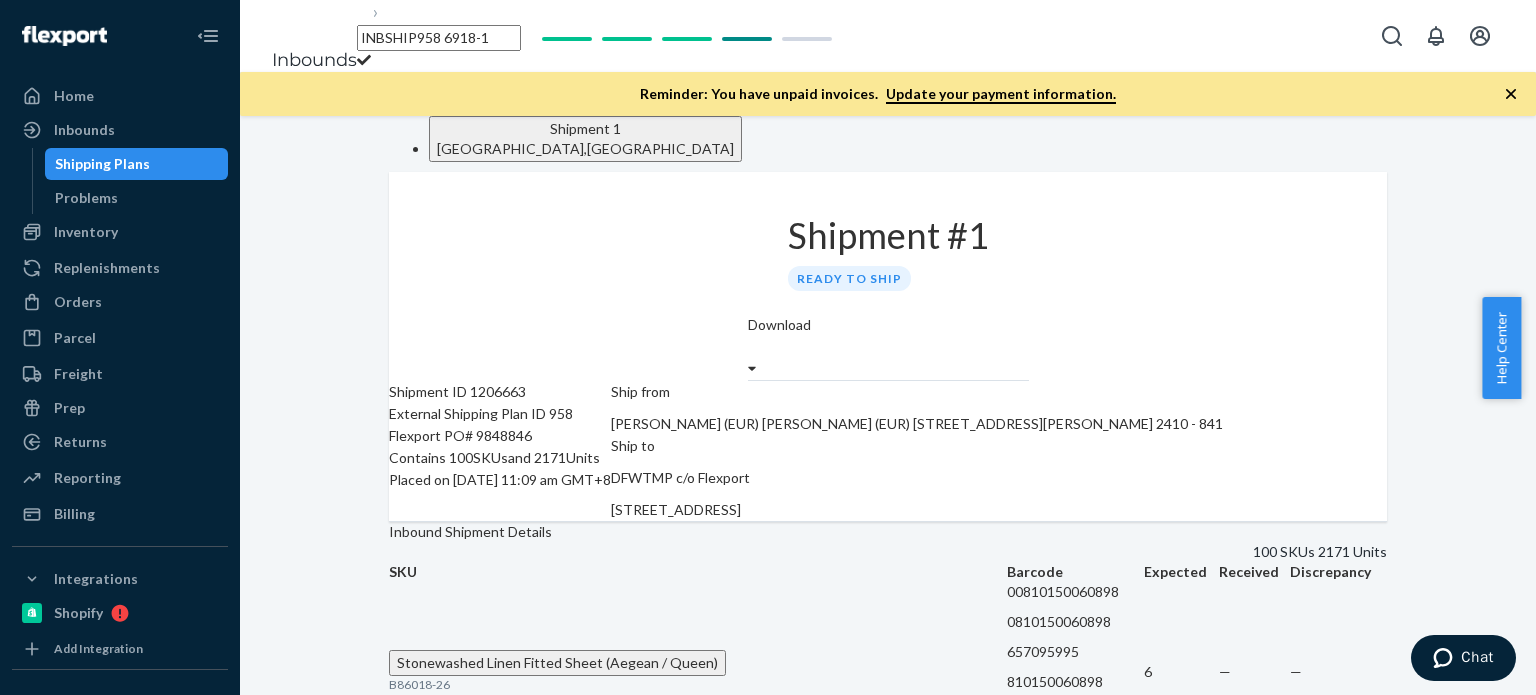 drag, startPoint x: 488, startPoint y: 34, endPoint x: 557, endPoint y: 37, distance: 69.065186 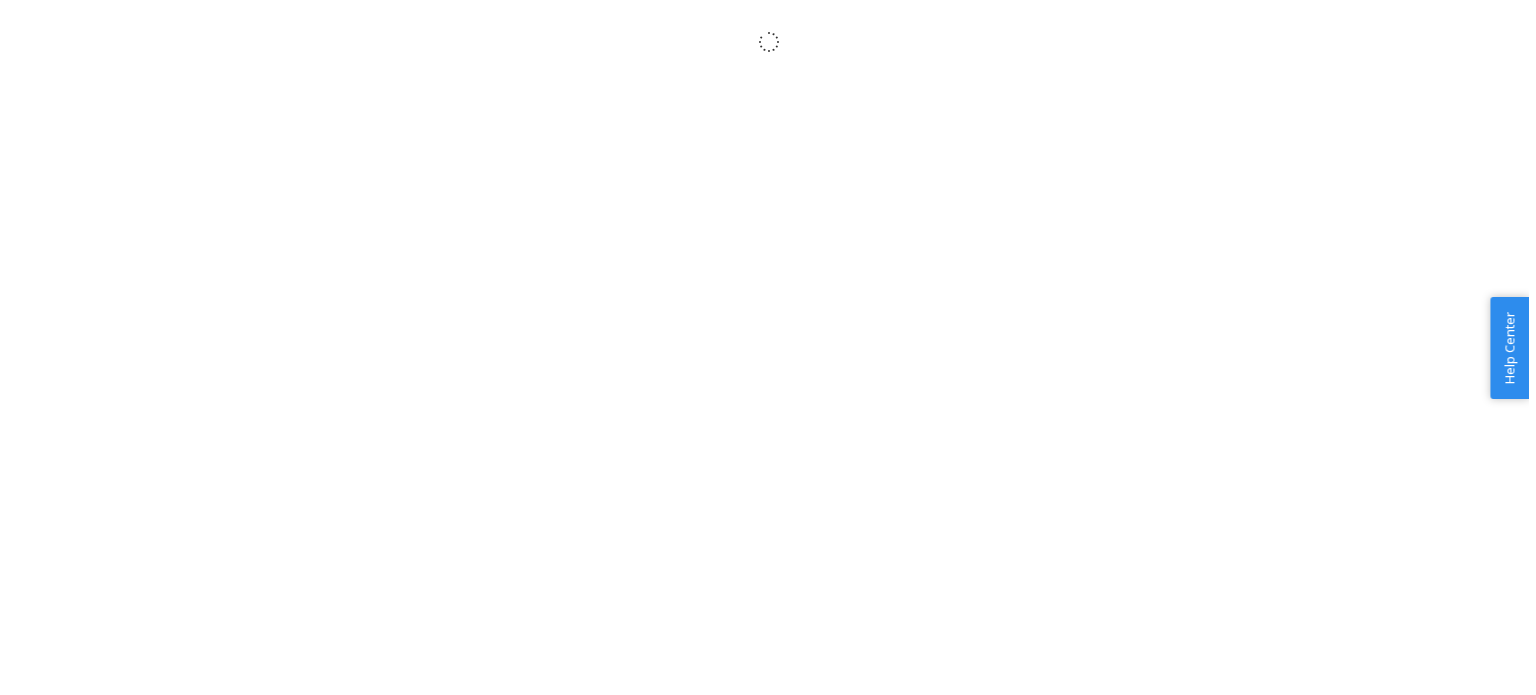 scroll, scrollTop: 0, scrollLeft: 0, axis: both 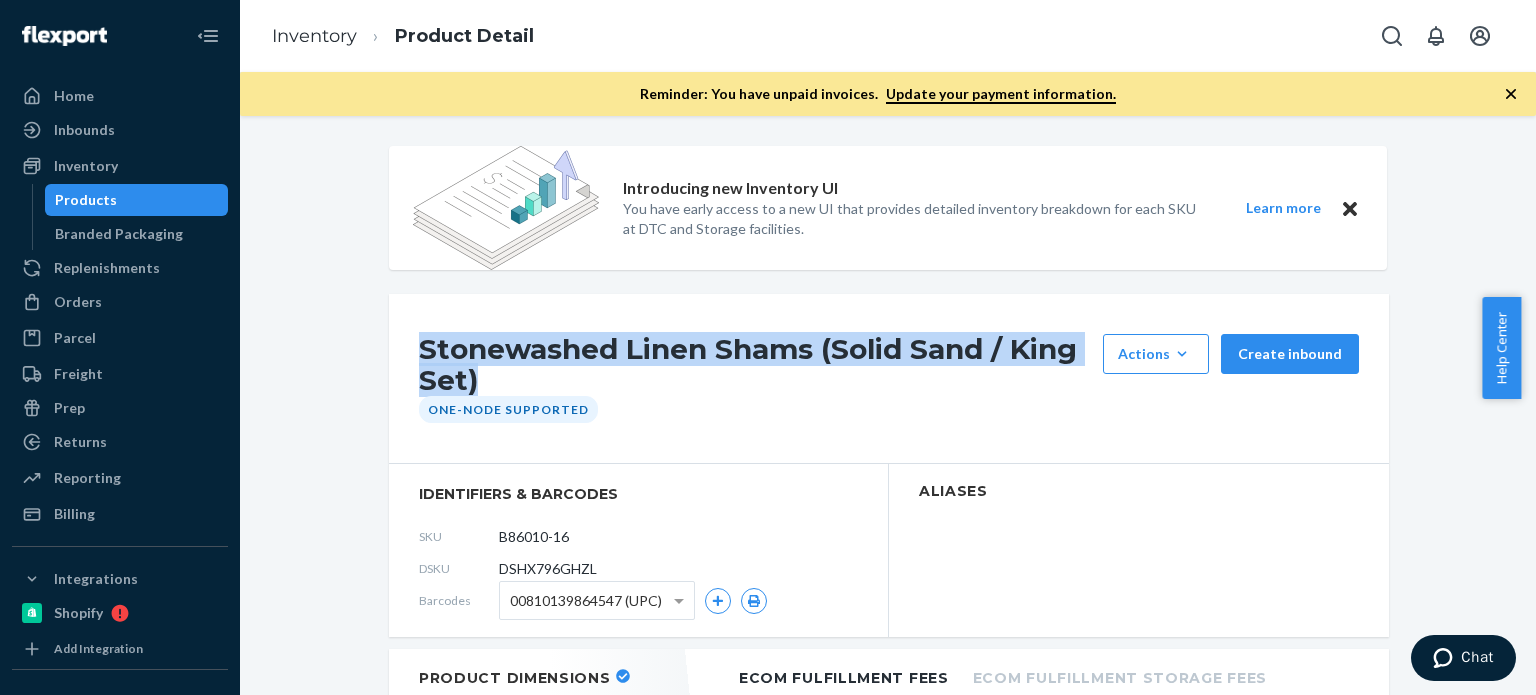 drag, startPoint x: 395, startPoint y: 349, endPoint x: 572, endPoint y: 373, distance: 178.6197 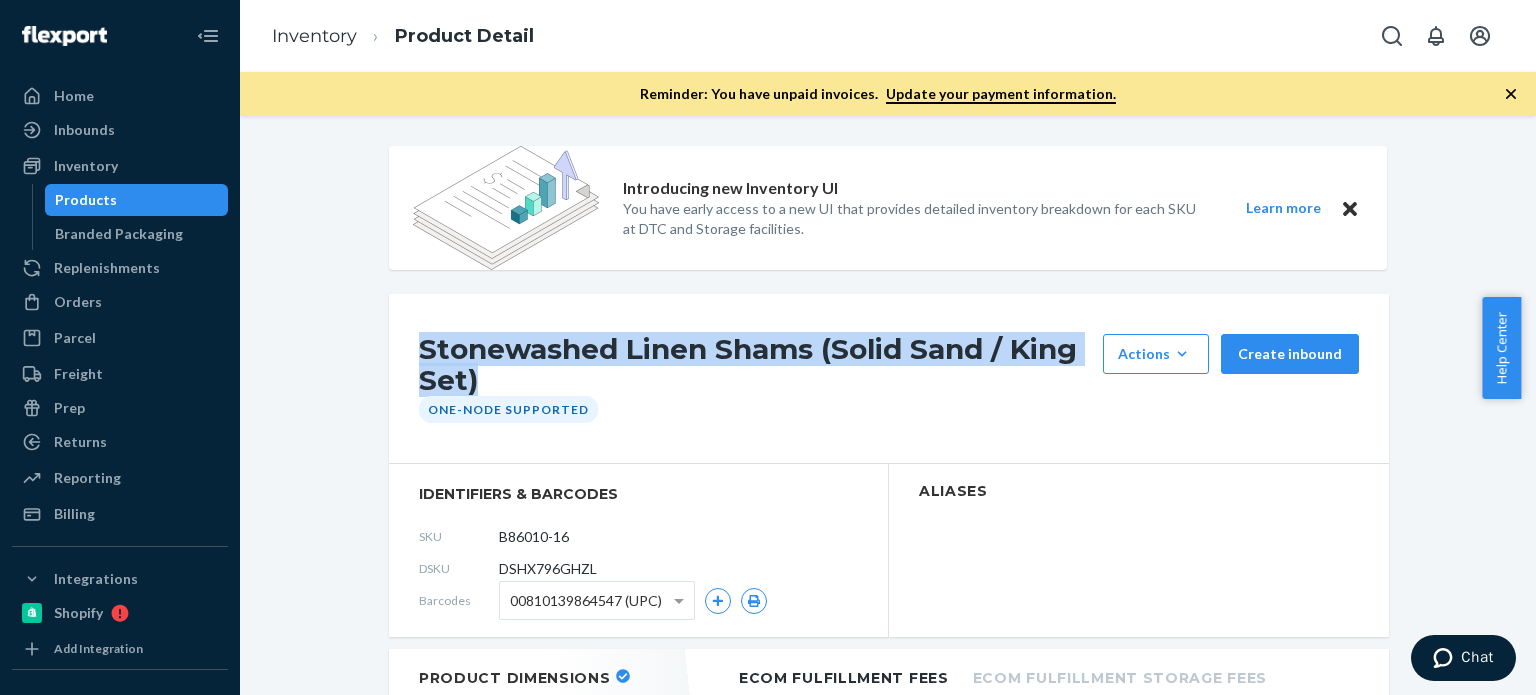 click on "Stonewashed Linen Shams (Solid Sand / King Set) Actions Add components Hide Create inbound One-Node Supported" at bounding box center (889, 379) 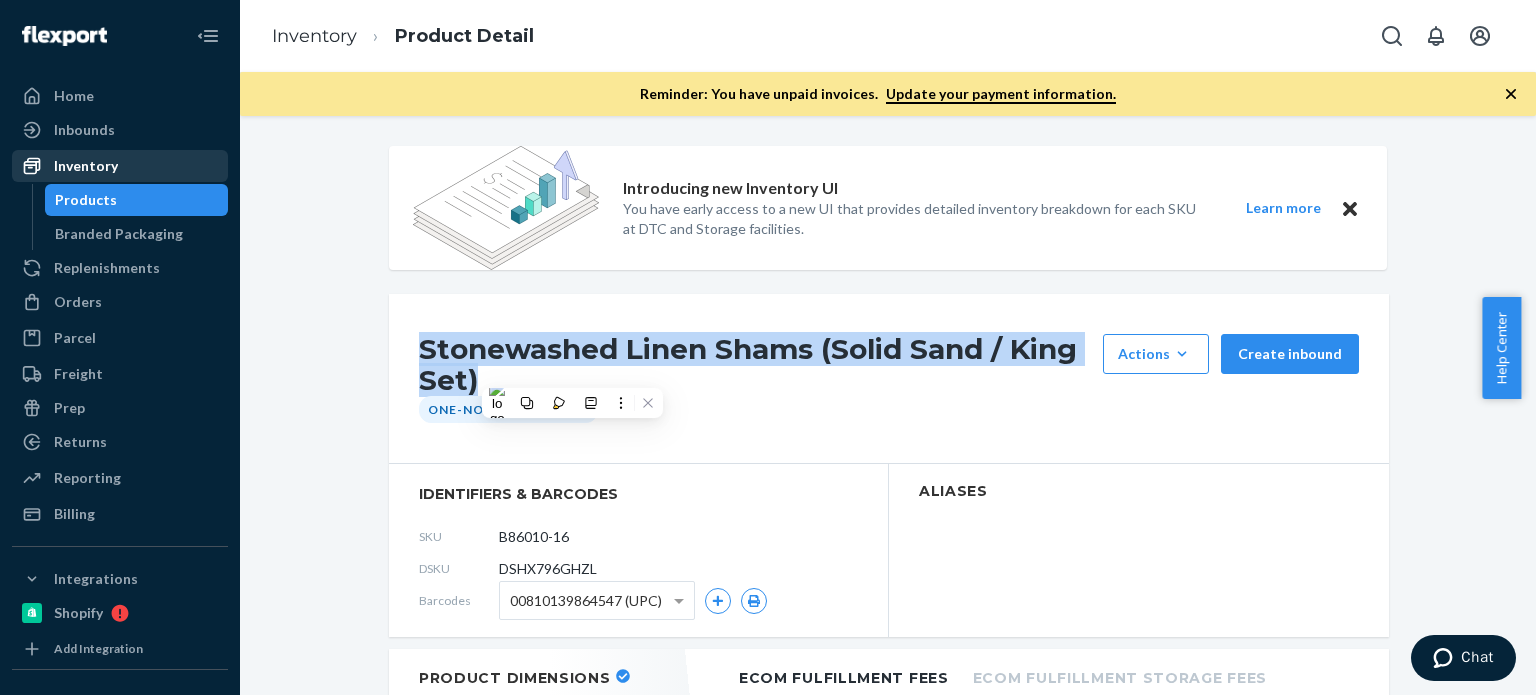 click on "Inventory" at bounding box center [86, 166] 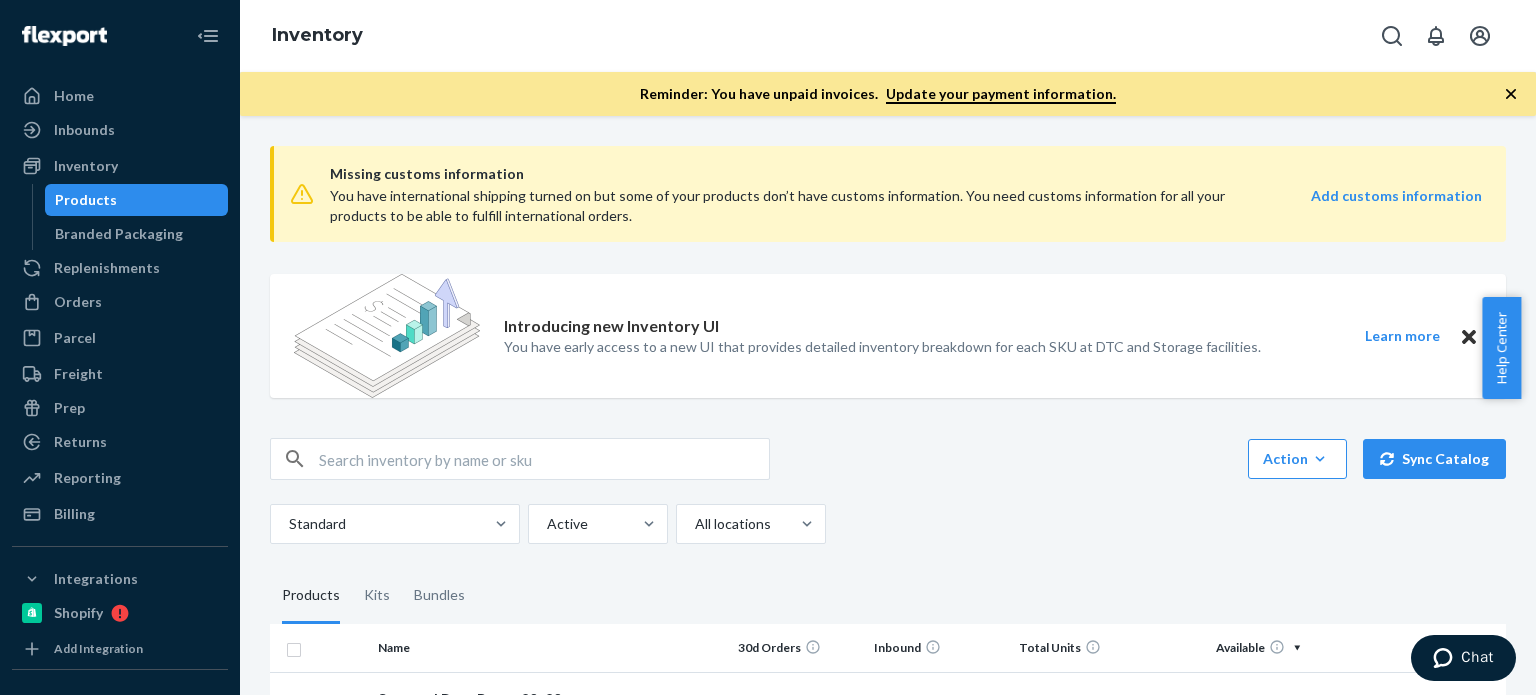 click at bounding box center [544, 459] 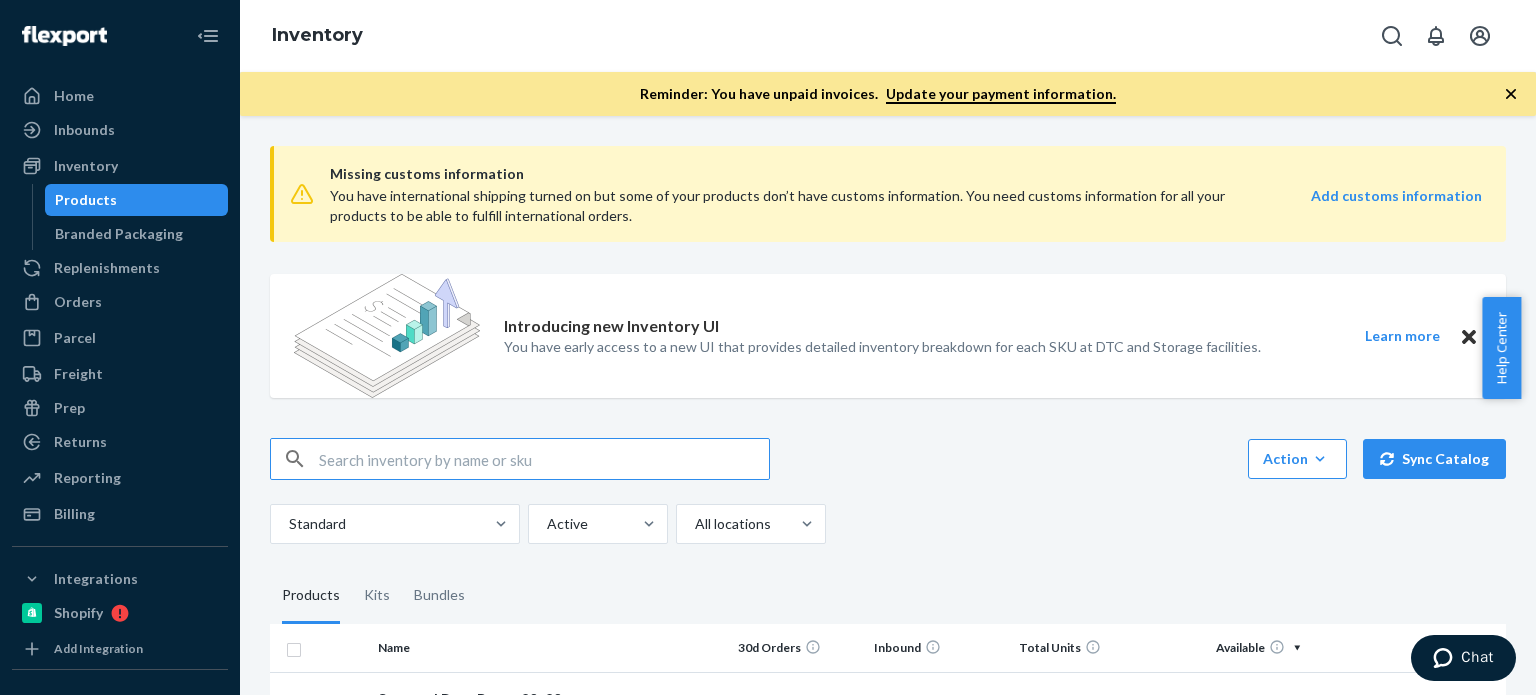 paste on "B86008-16" 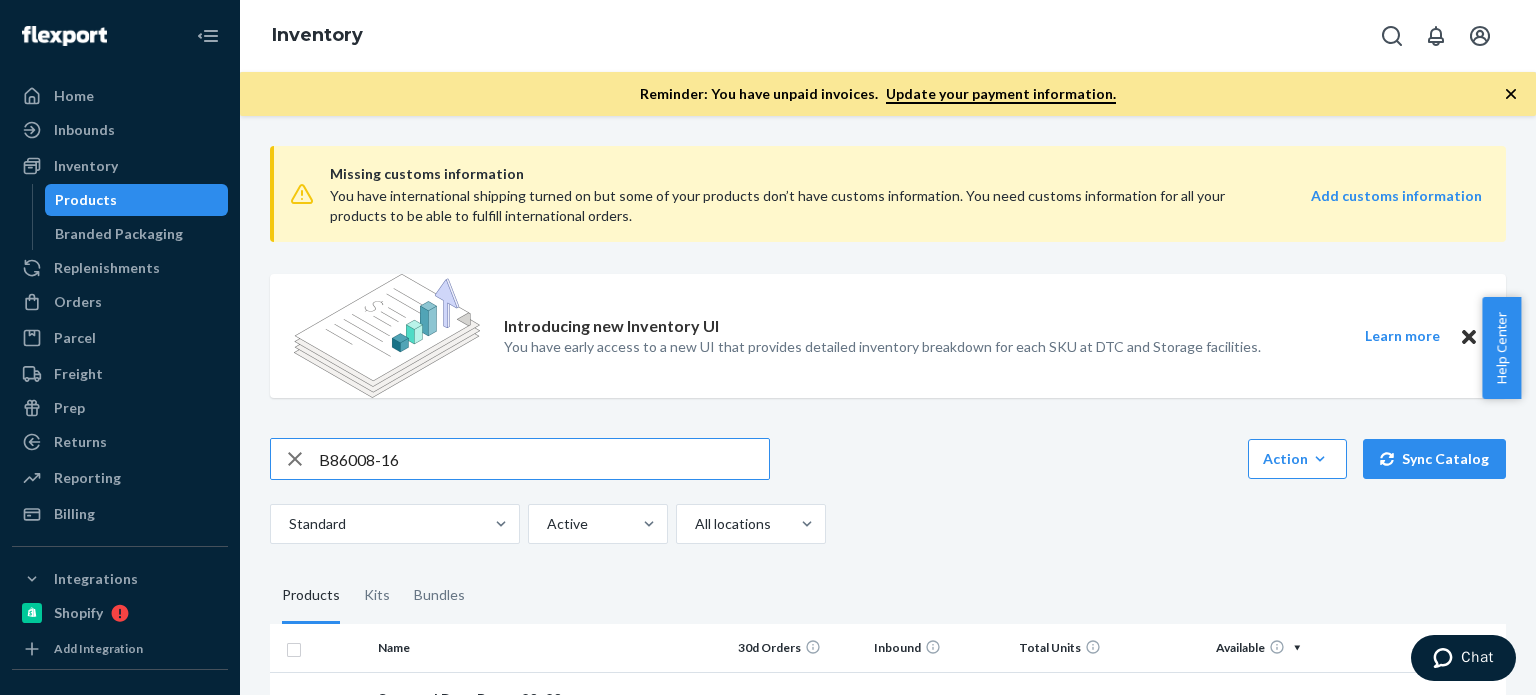 type on "B86008-16" 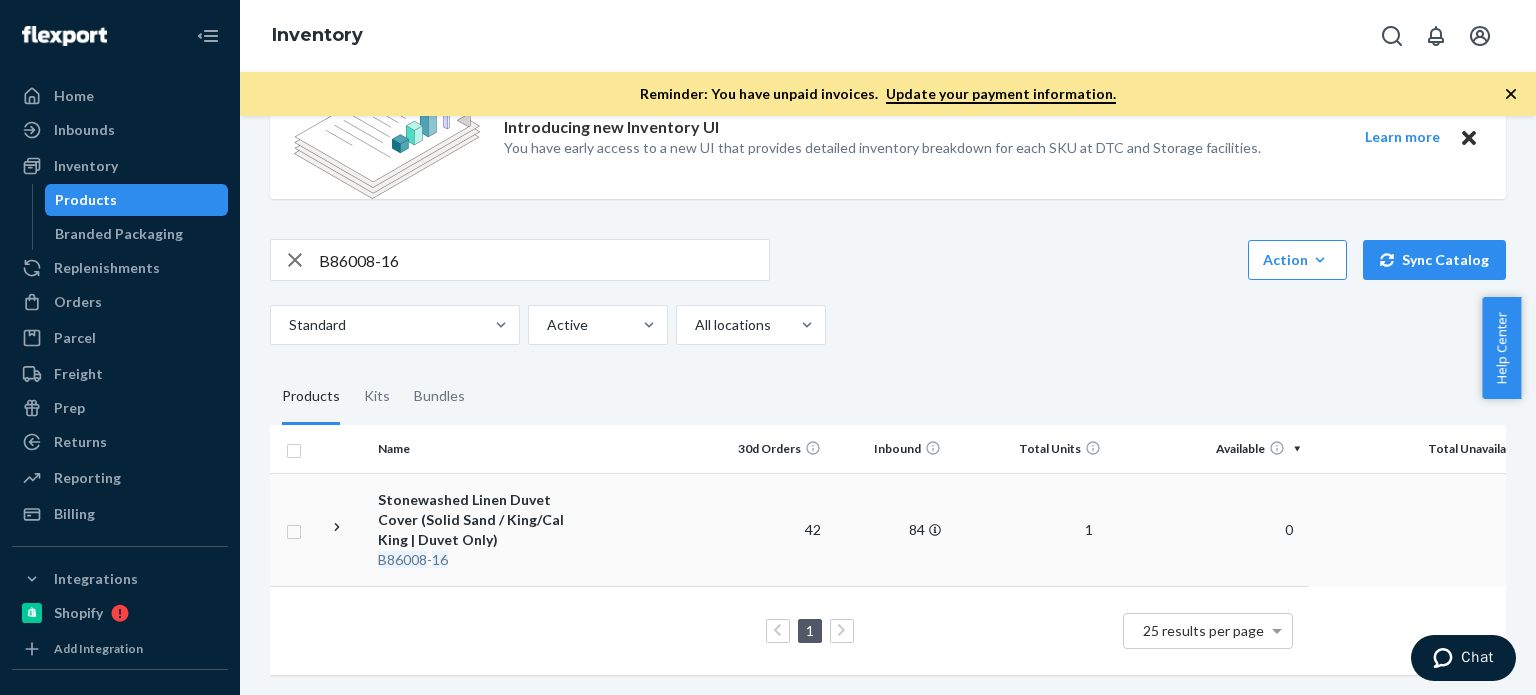 scroll, scrollTop: 212, scrollLeft: 0, axis: vertical 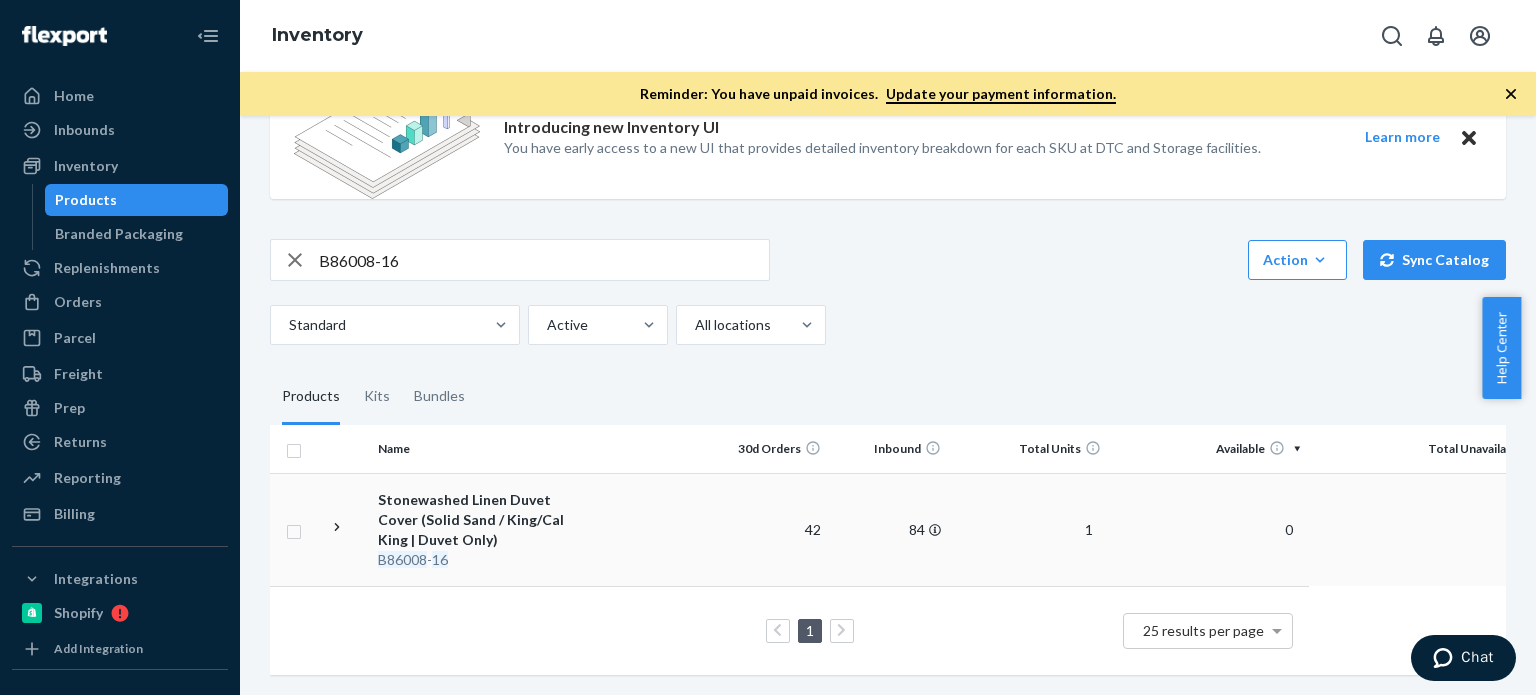click at bounding box center (652, 529) 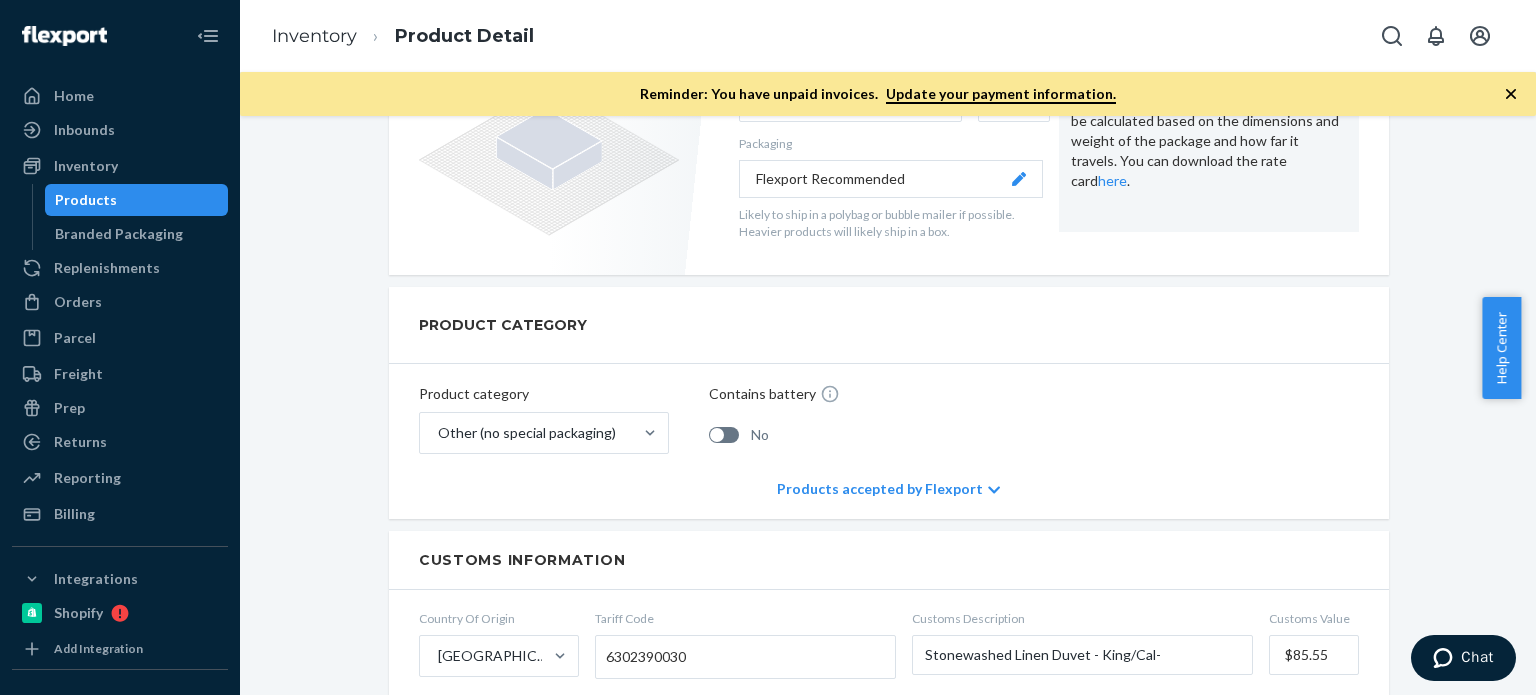 scroll, scrollTop: 800, scrollLeft: 0, axis: vertical 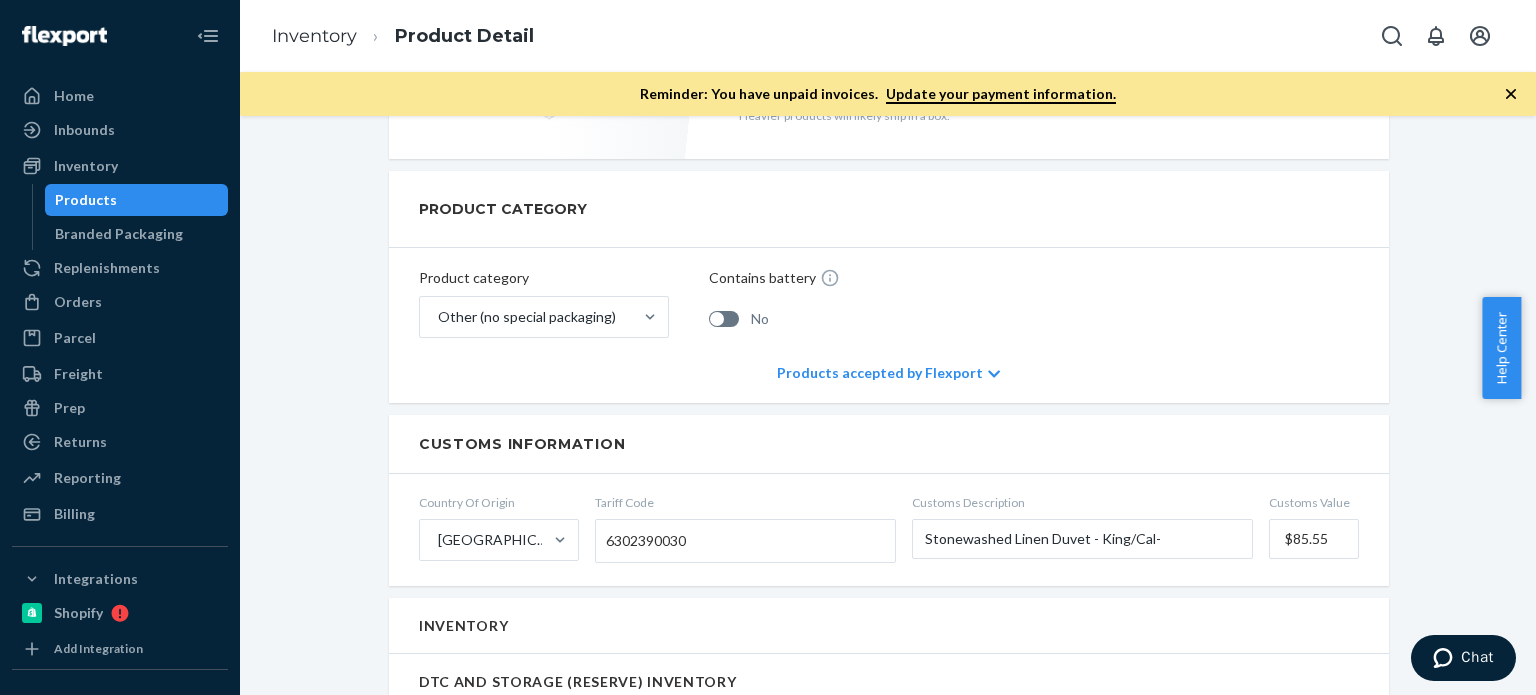 drag, startPoint x: 1528, startPoint y: 298, endPoint x: 1510, endPoint y: 543, distance: 245.66034 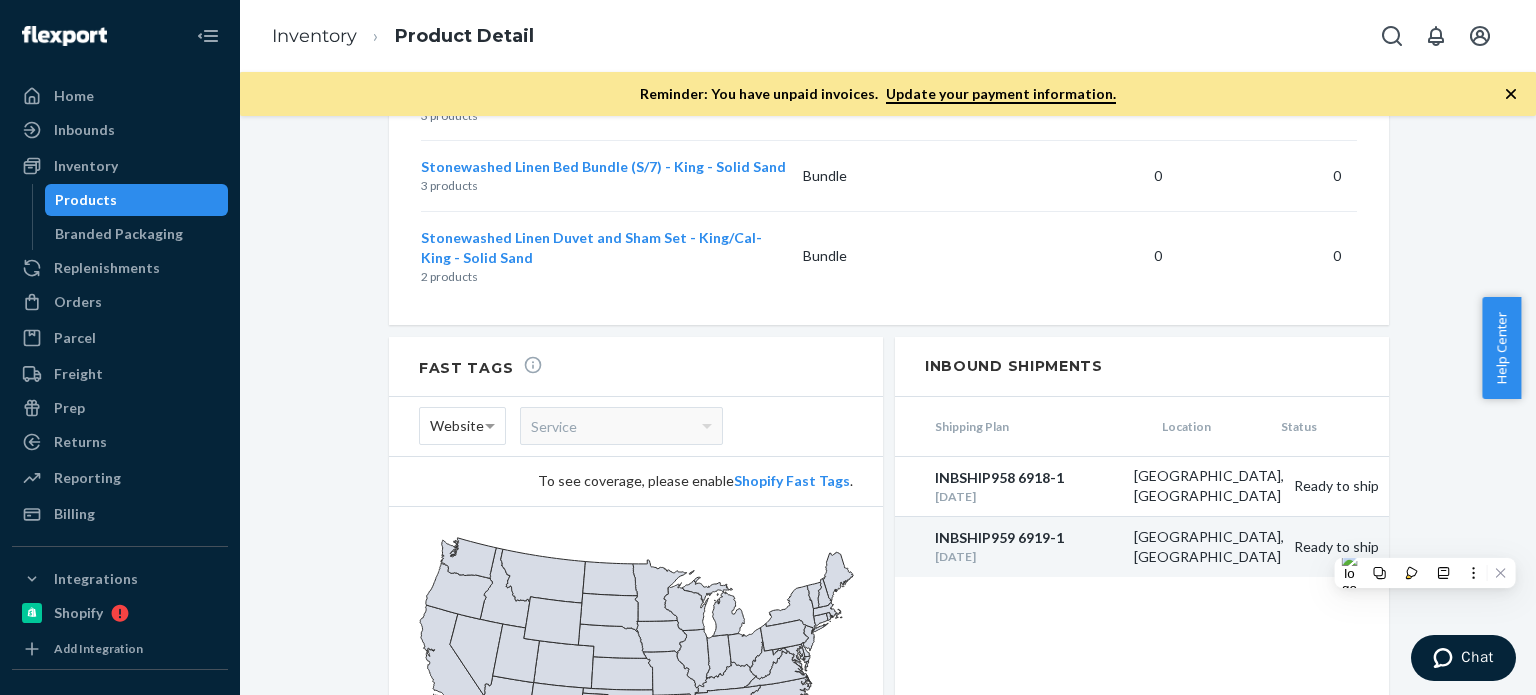 scroll, scrollTop: 2566, scrollLeft: 0, axis: vertical 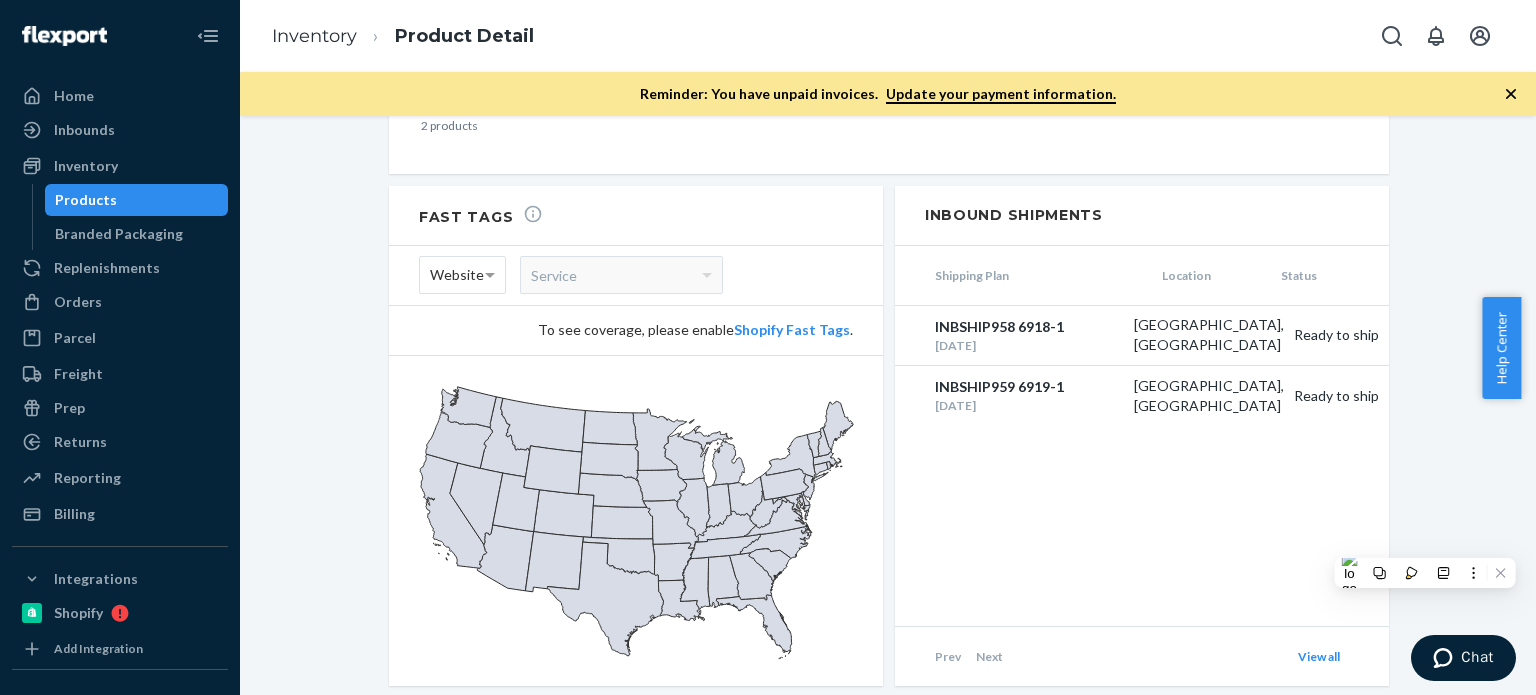 click on "Shipping Plan Location Status INBSHIP958 6918-1 [DATE] [GEOGRAPHIC_DATA], [GEOGRAPHIC_DATA] Ready to ship INBSHIP959 6919-1 [DATE] [GEOGRAPHIC_DATA], [GEOGRAPHIC_DATA] Ready to ship" at bounding box center [1142, 436] 